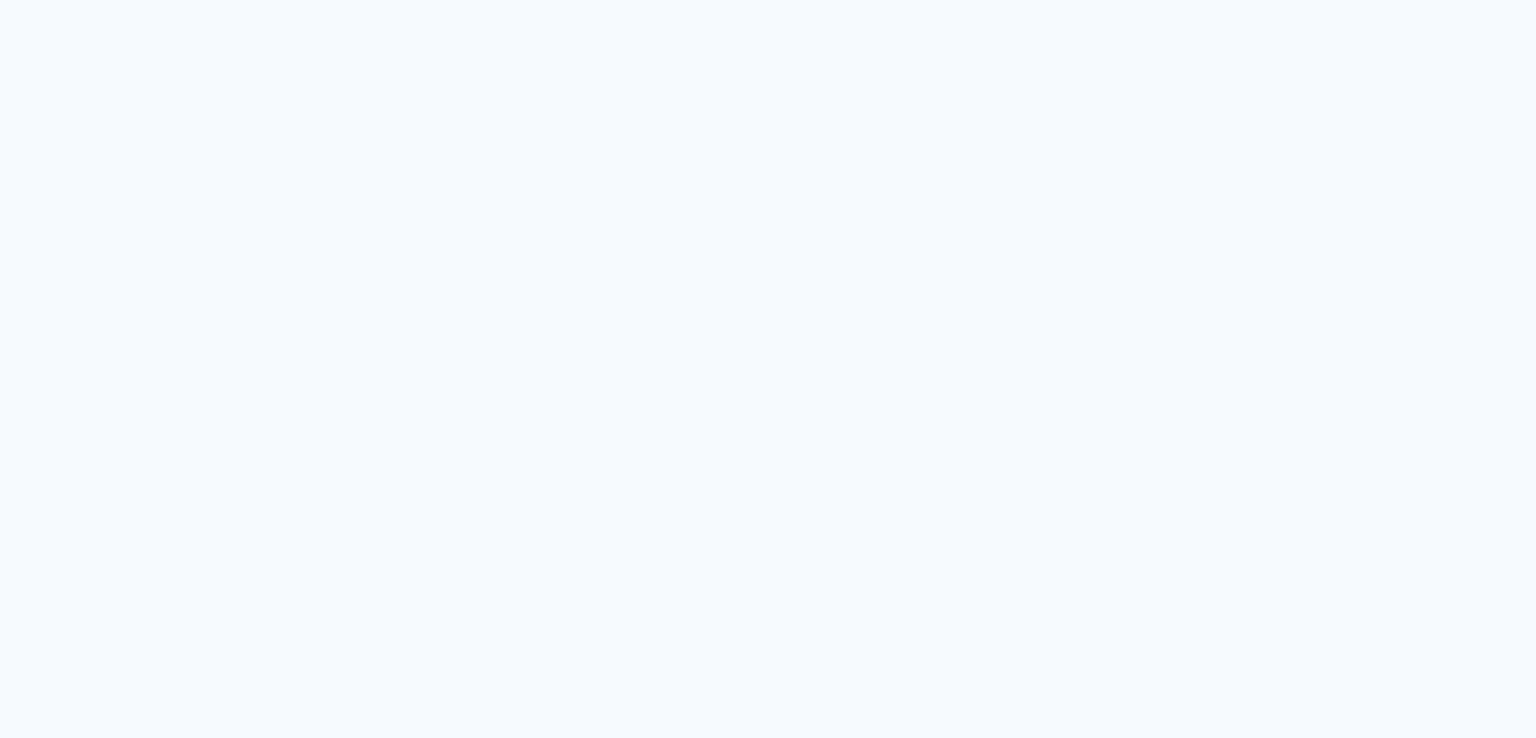 scroll, scrollTop: 0, scrollLeft: 0, axis: both 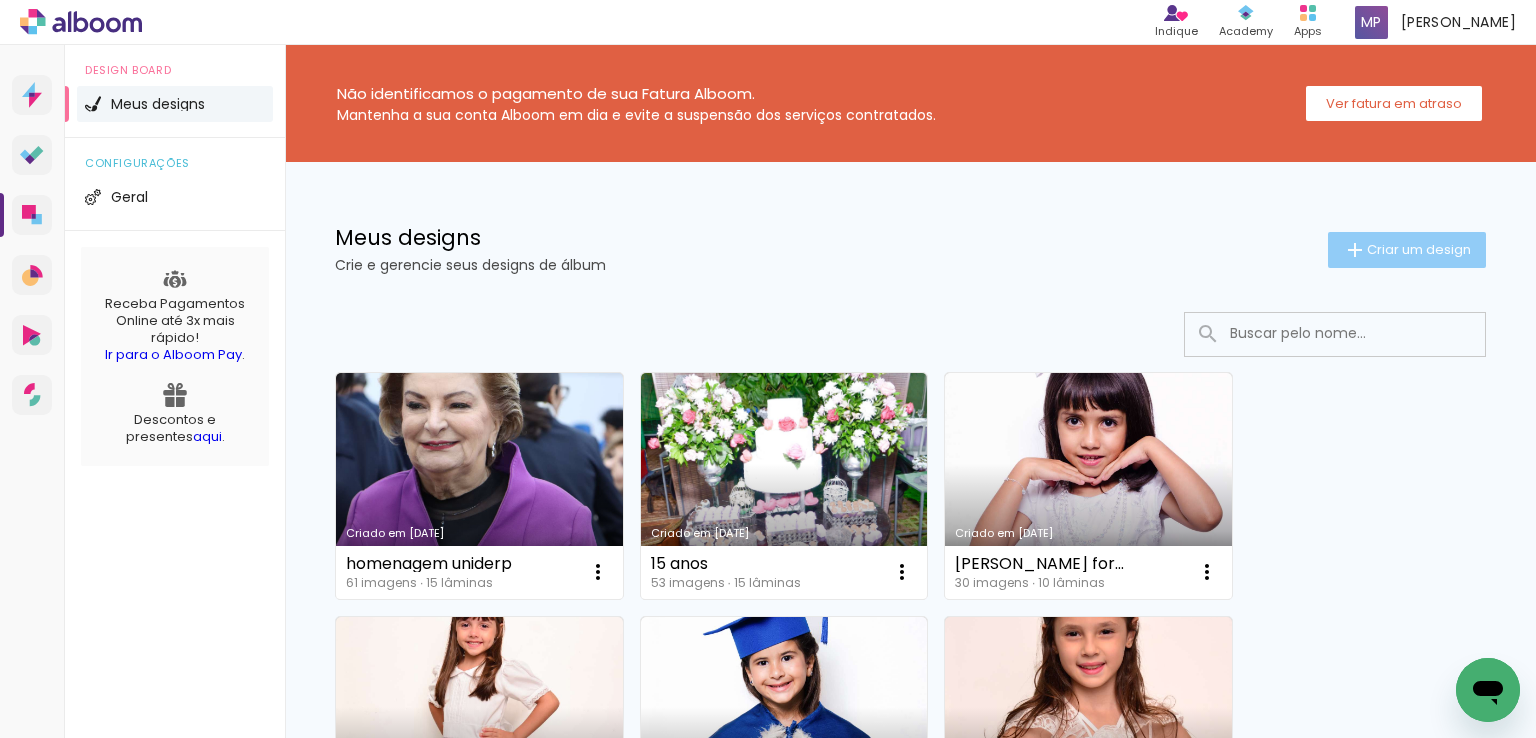 drag, startPoint x: 1433, startPoint y: 227, endPoint x: 1428, endPoint y: 241, distance: 14.866069 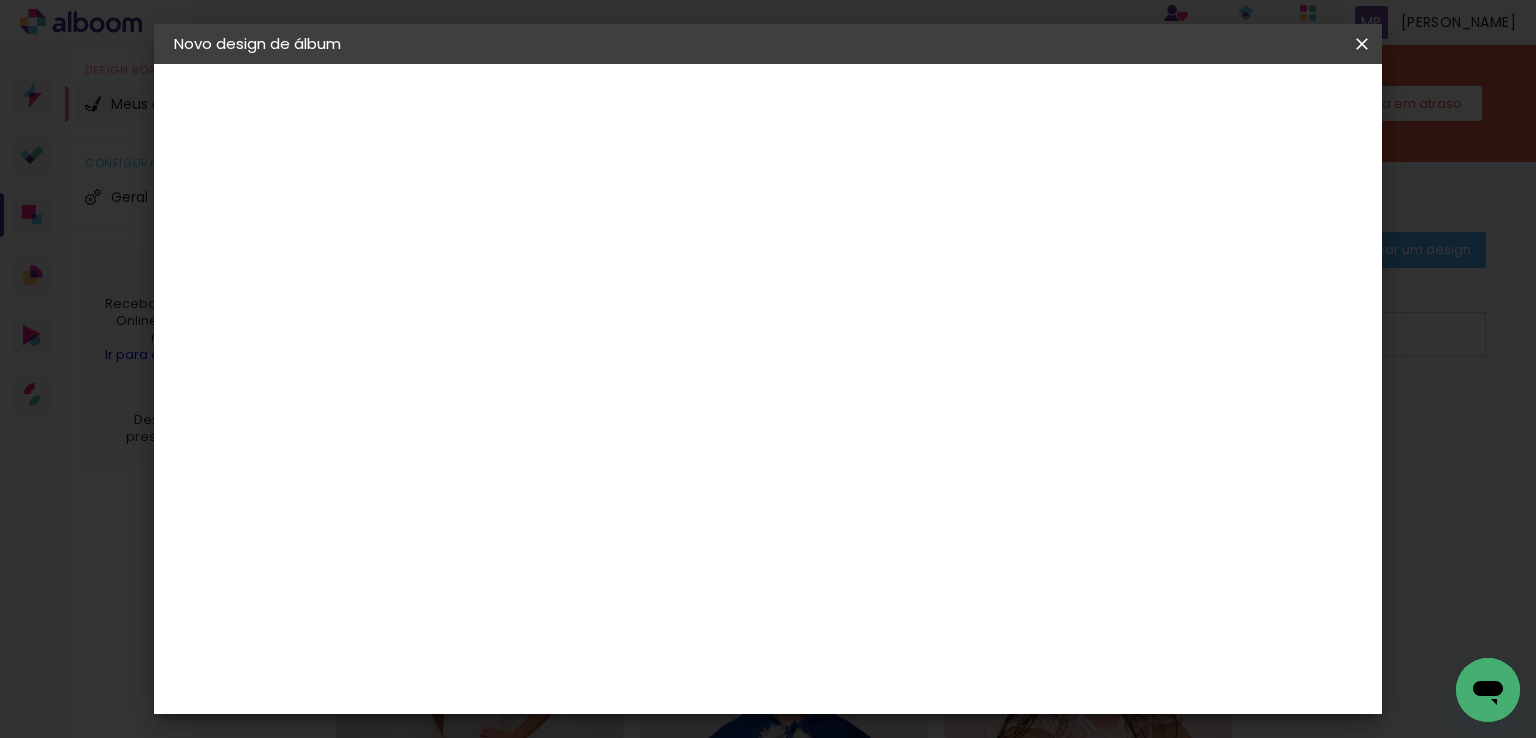 click at bounding box center (501, 268) 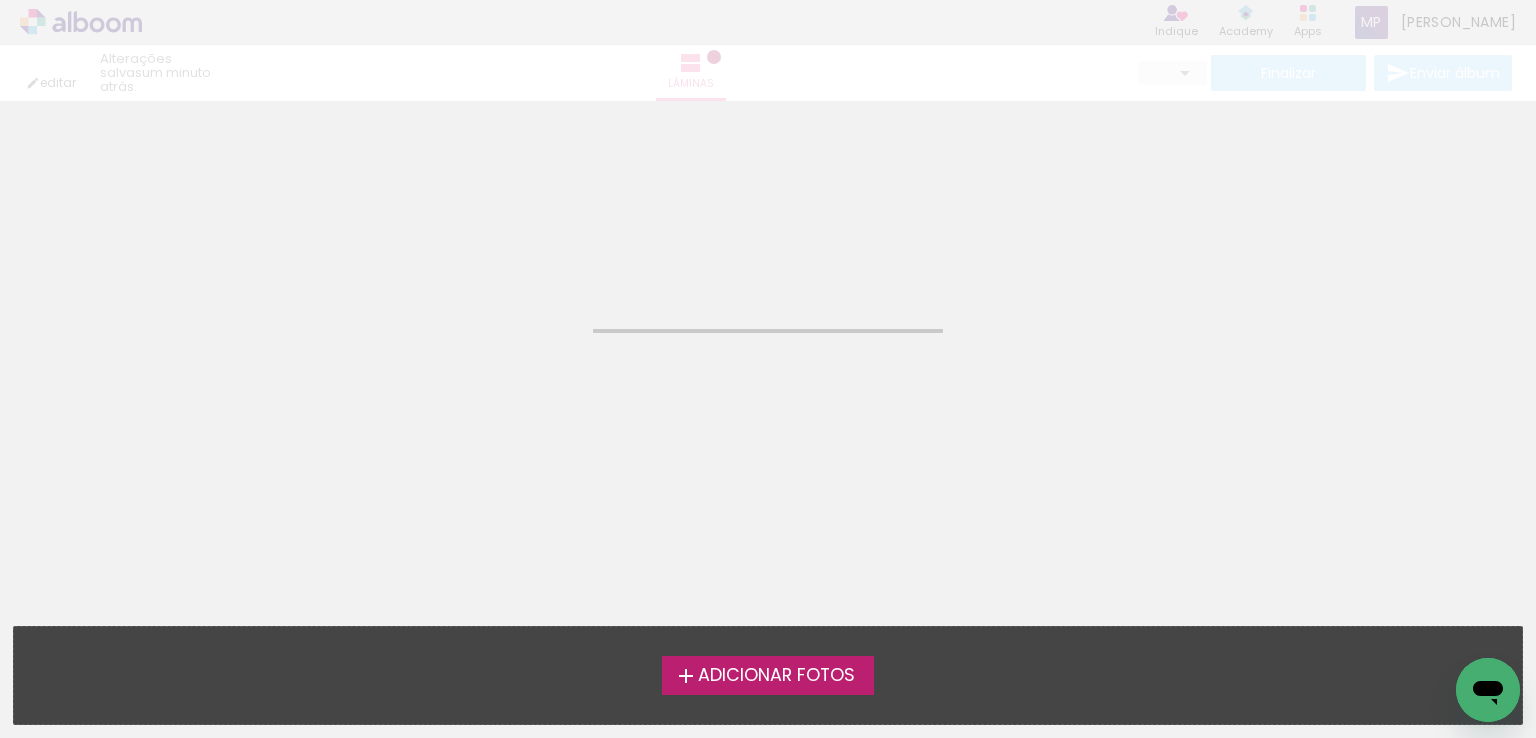 click on "Adicionar Fotos" at bounding box center (776, 676) 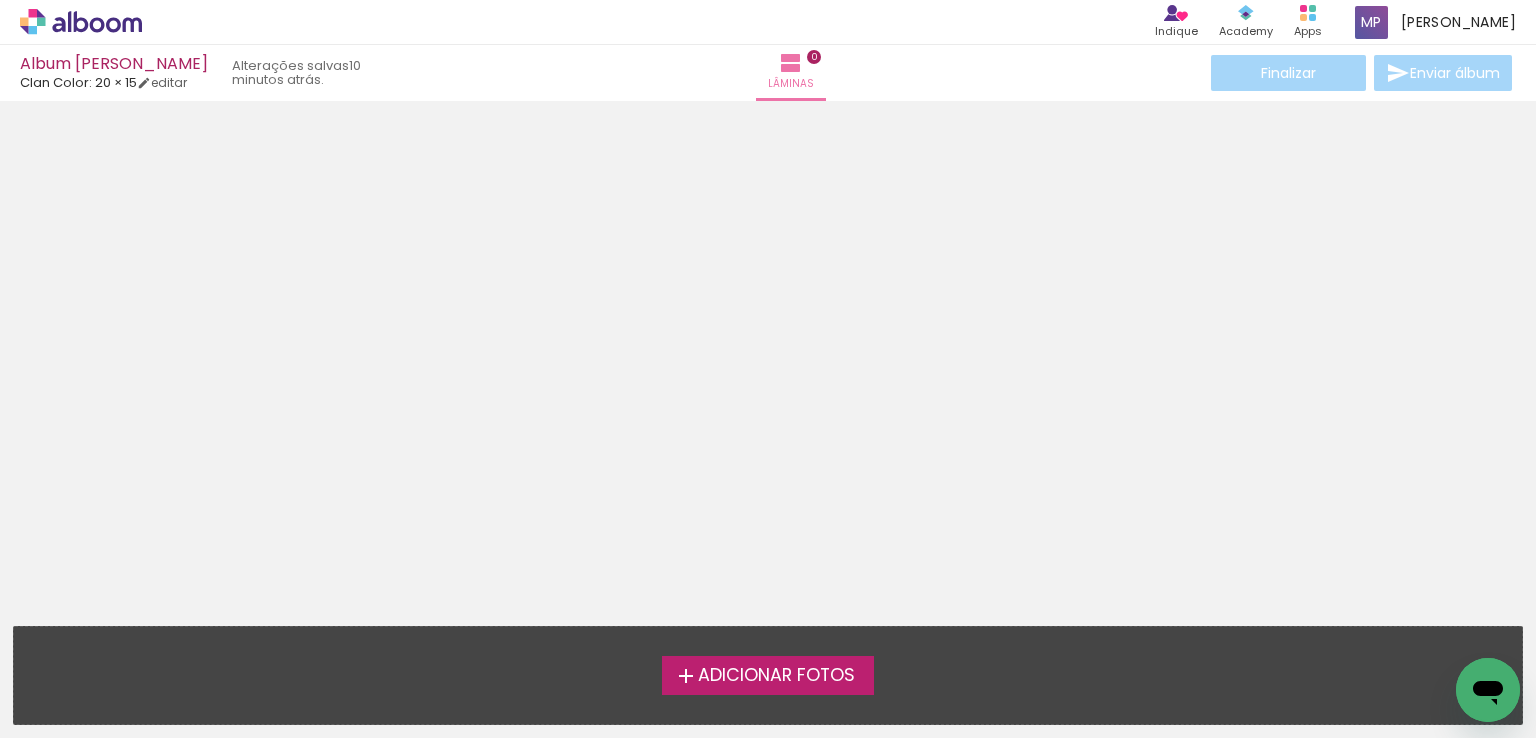 click on "Adicionar Fotos" at bounding box center [768, 675] 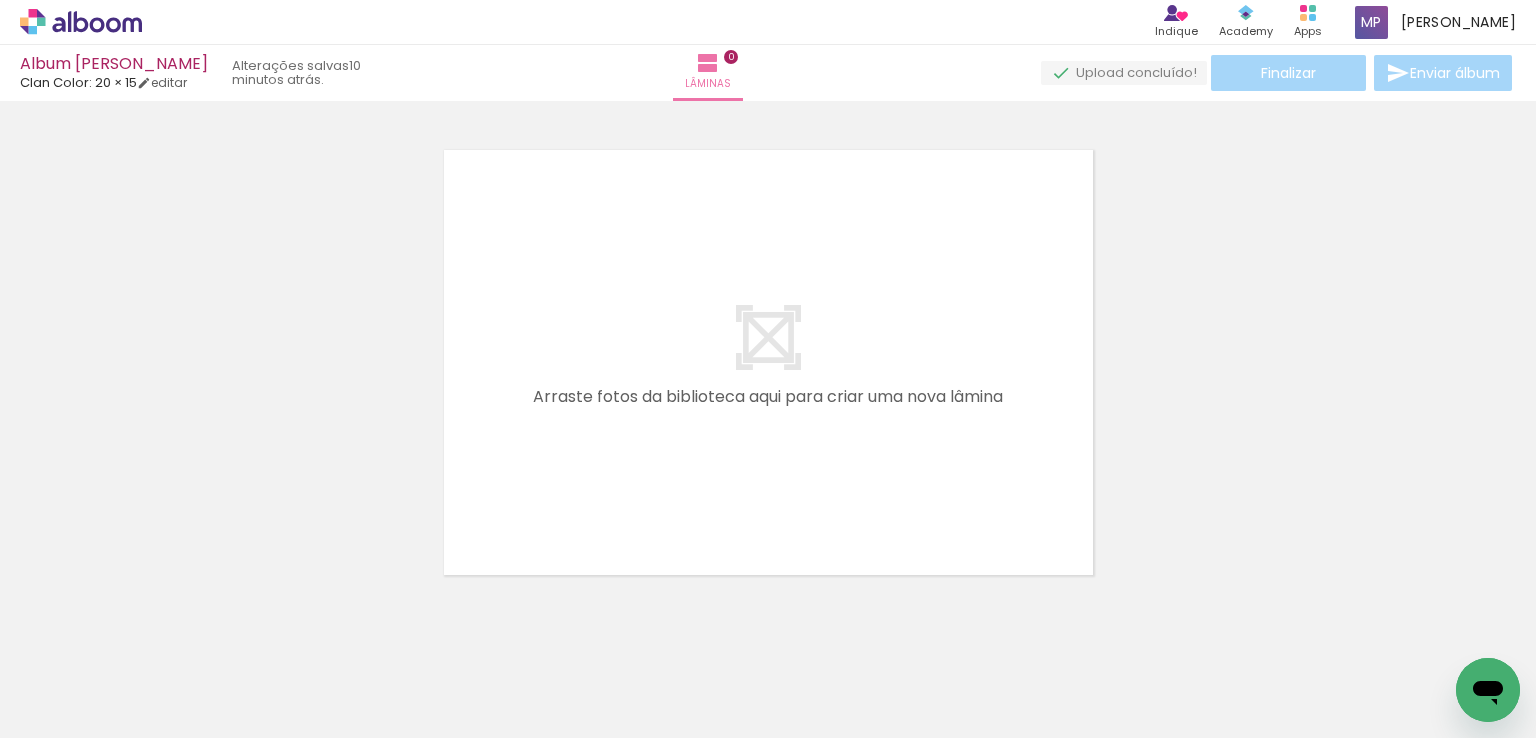 scroll, scrollTop: 25, scrollLeft: 0, axis: vertical 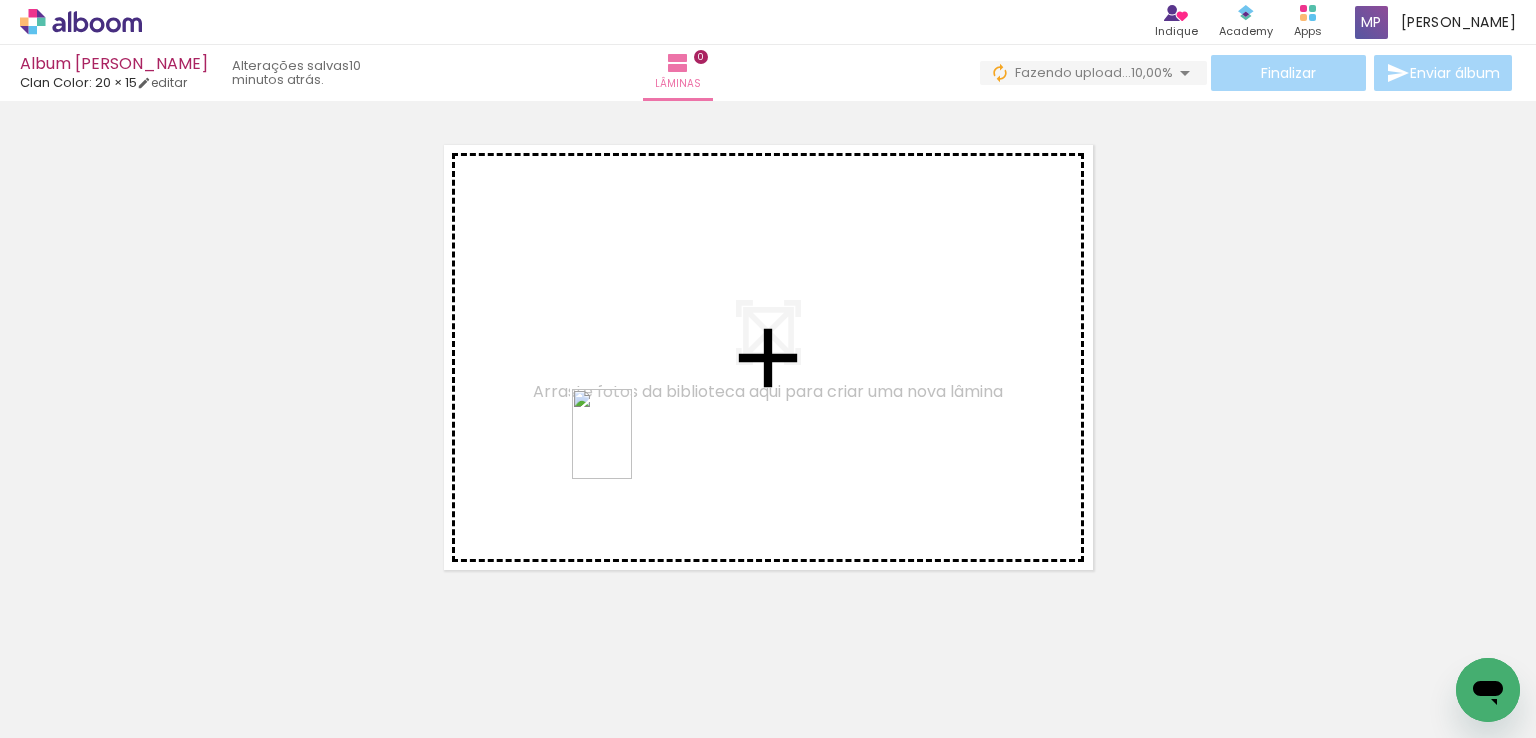 drag, startPoint x: 556, startPoint y: 681, endPoint x: 628, endPoint y: 491, distance: 203.18465 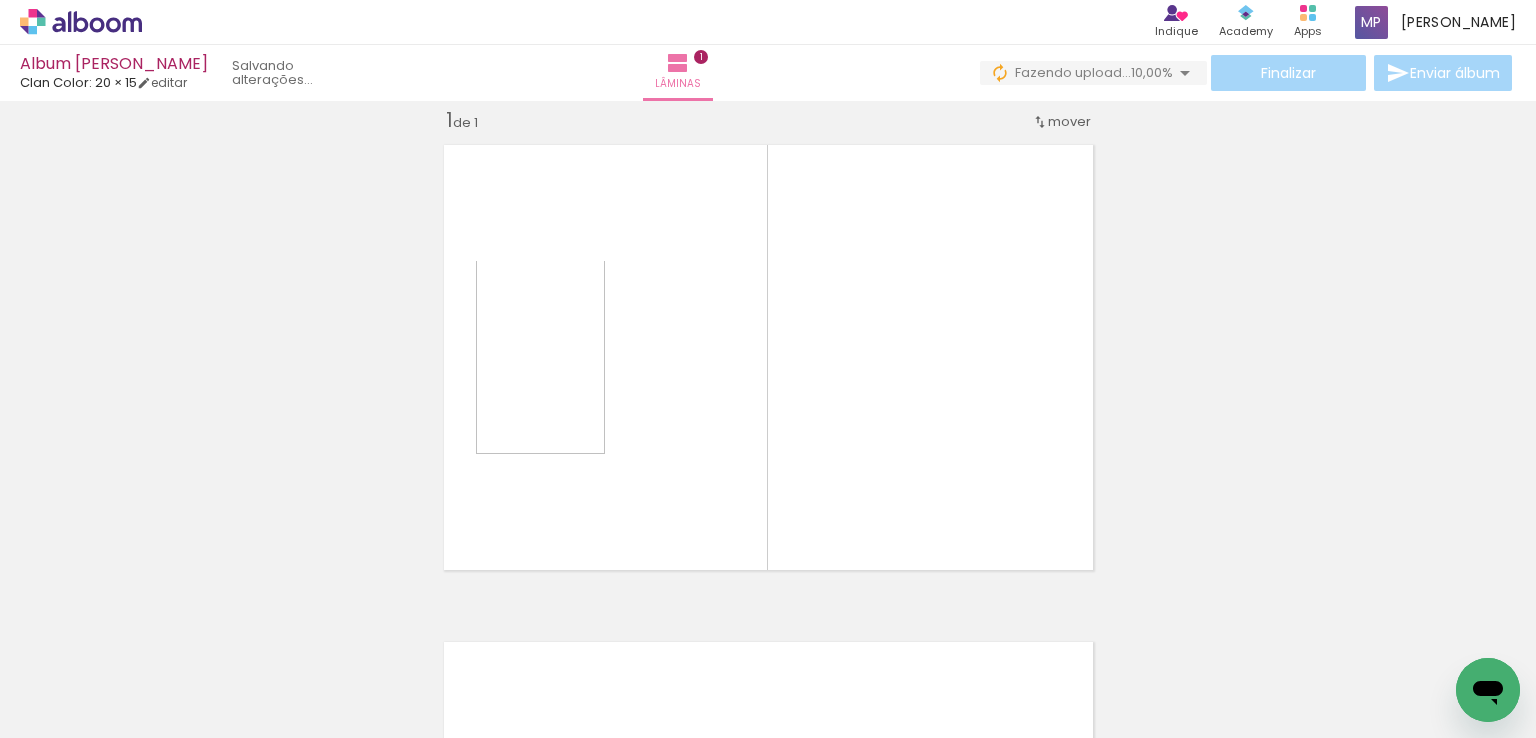 scroll, scrollTop: 25, scrollLeft: 0, axis: vertical 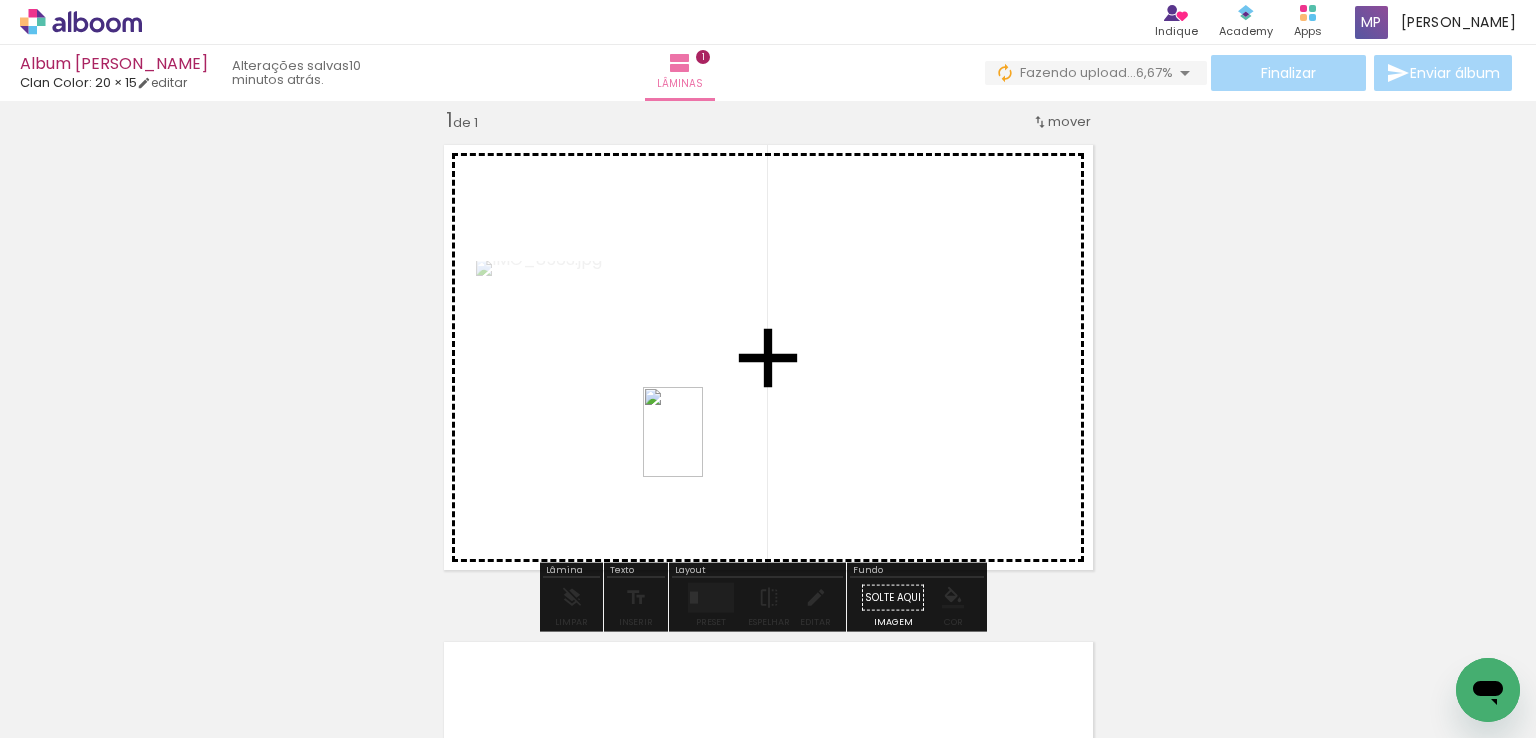 drag, startPoint x: 645, startPoint y: 663, endPoint x: 703, endPoint y: 446, distance: 224.61745 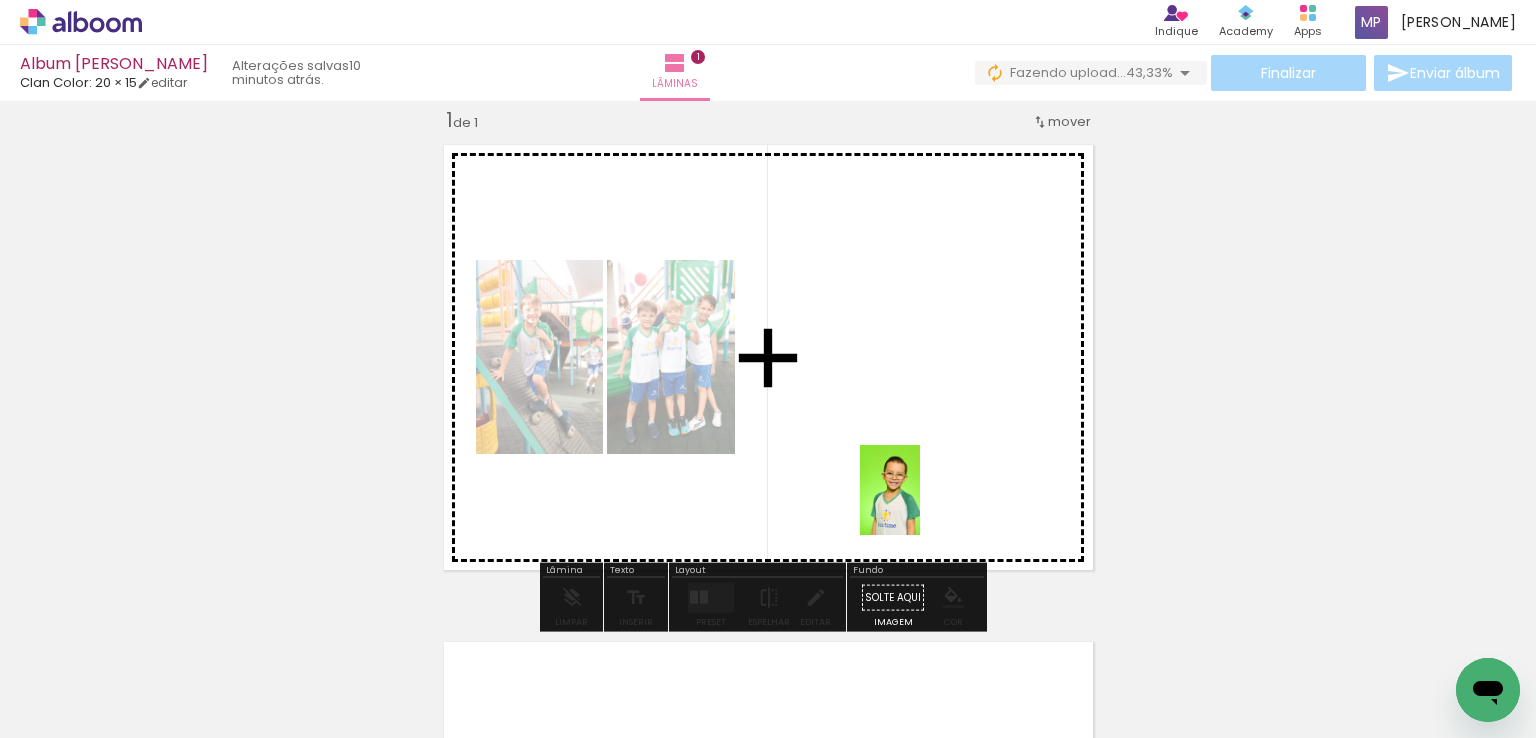 drag, startPoint x: 876, startPoint y: 685, endPoint x: 920, endPoint y: 505, distance: 185.29976 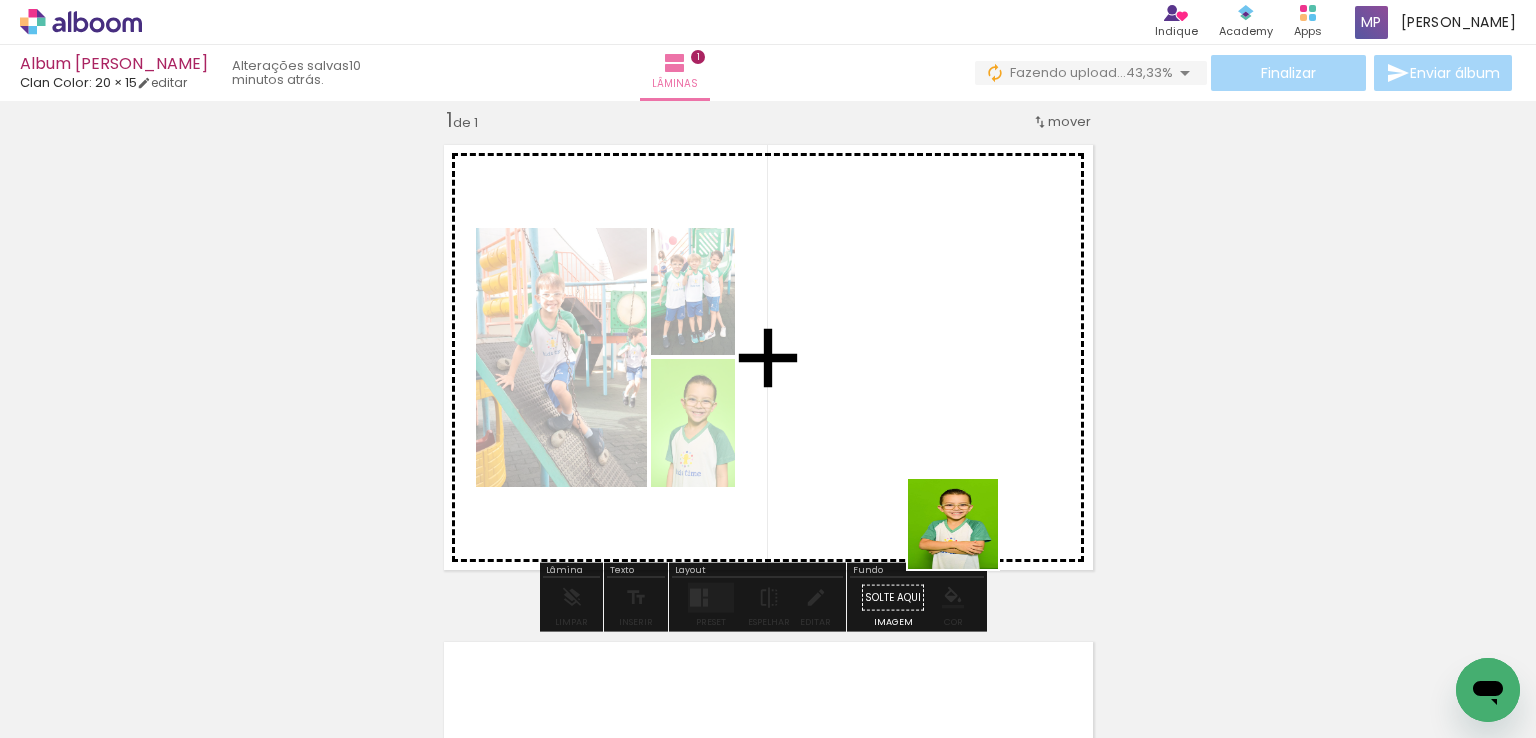 drag, startPoint x: 990, startPoint y: 681, endPoint x: 952, endPoint y: 447, distance: 237.0654 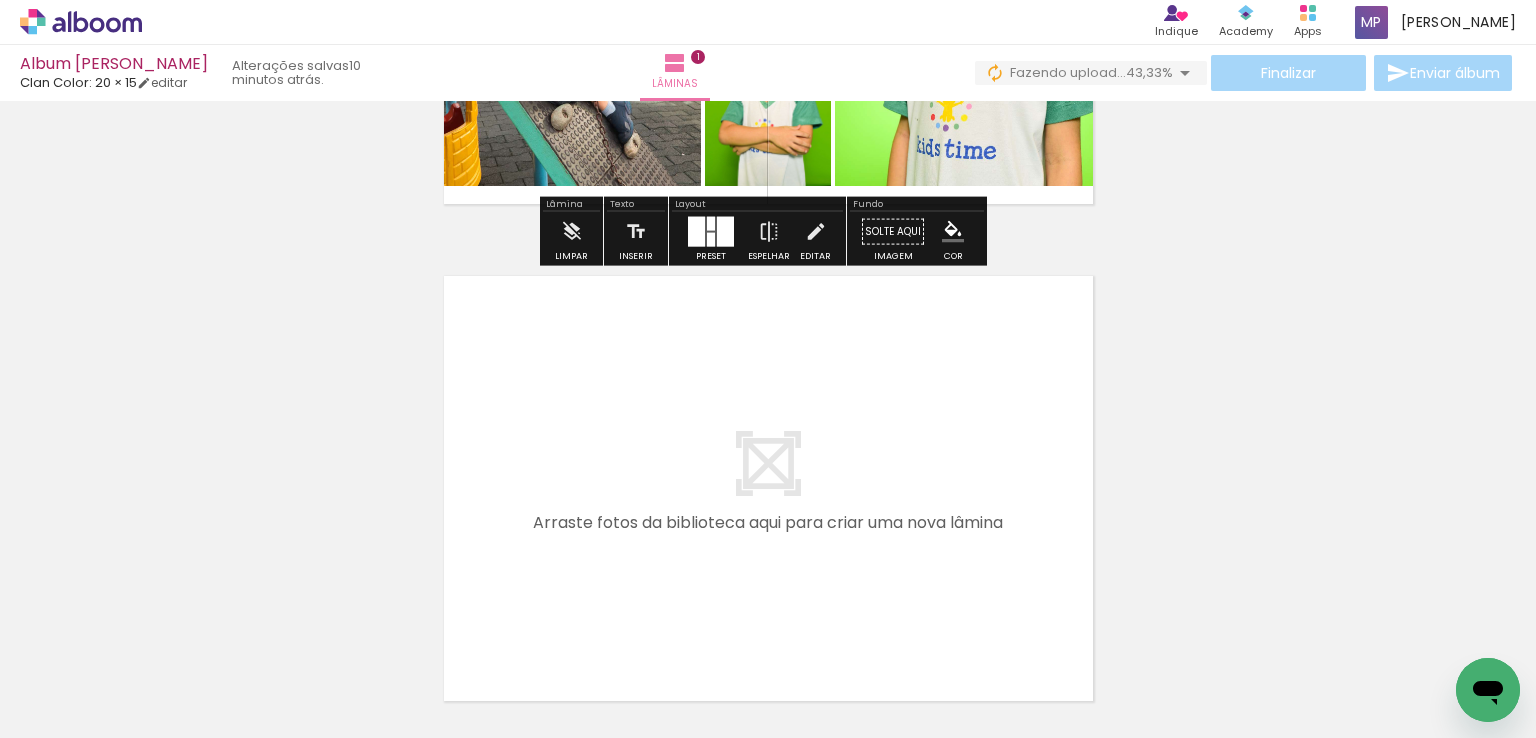 scroll, scrollTop: 425, scrollLeft: 0, axis: vertical 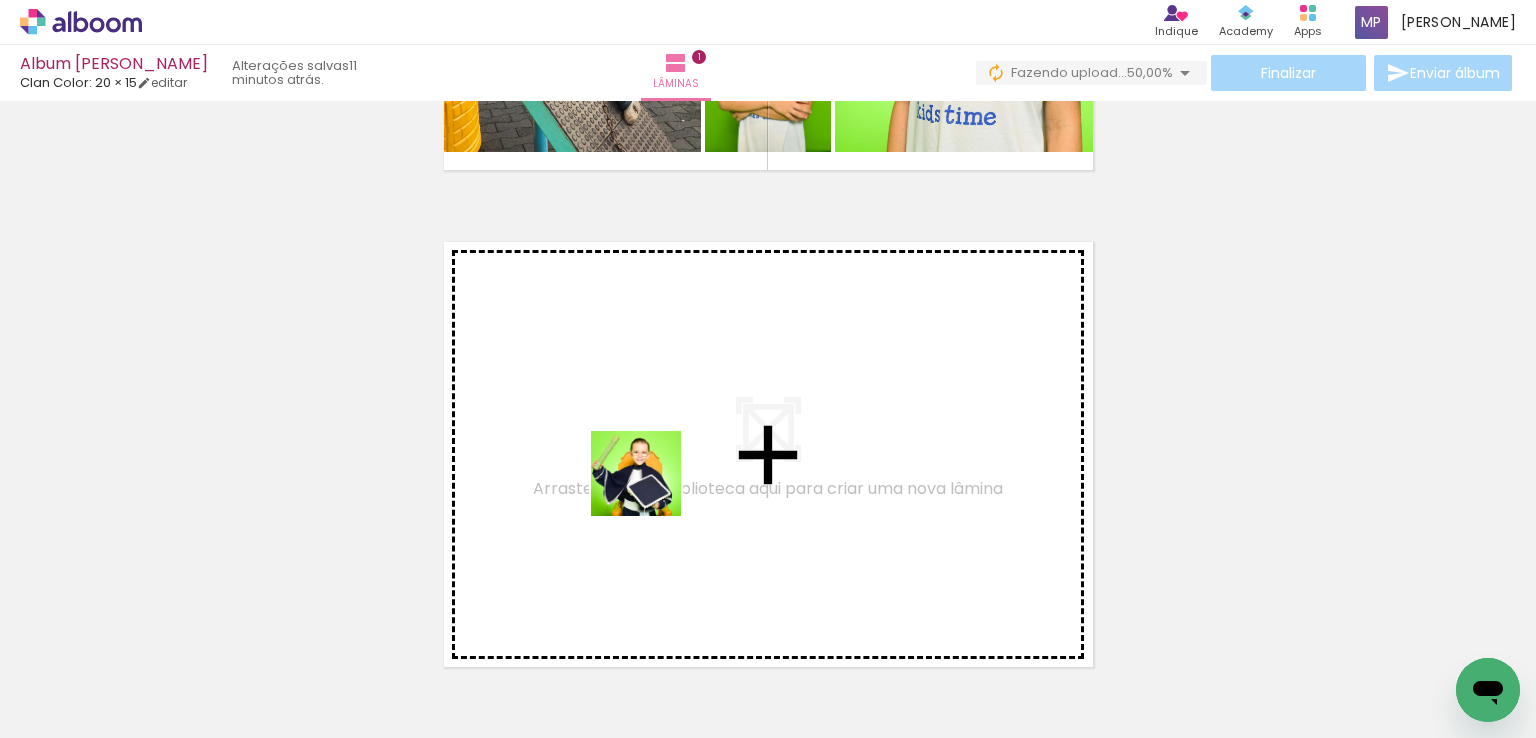 drag, startPoint x: 875, startPoint y: 669, endPoint x: 651, endPoint y: 491, distance: 286.11188 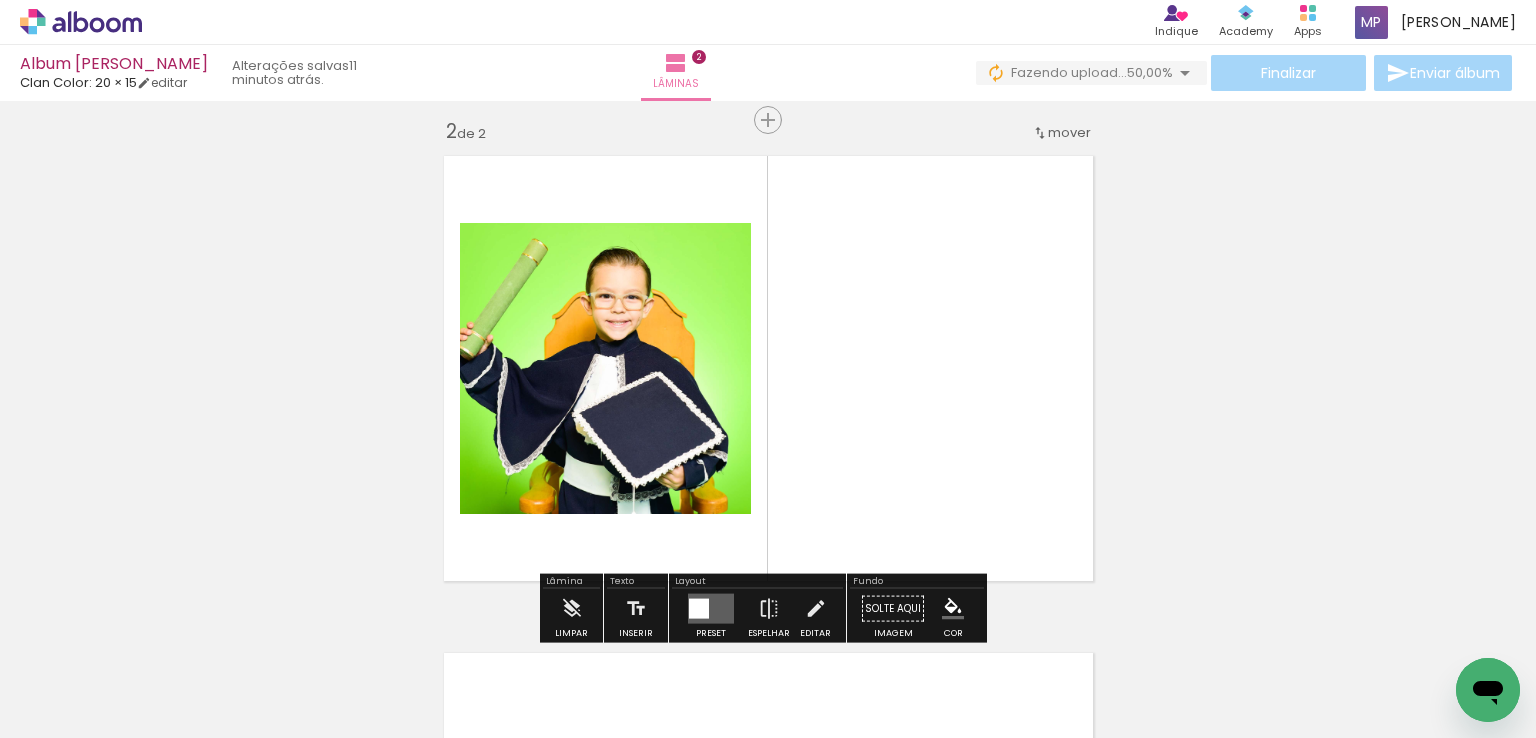 scroll, scrollTop: 522, scrollLeft: 0, axis: vertical 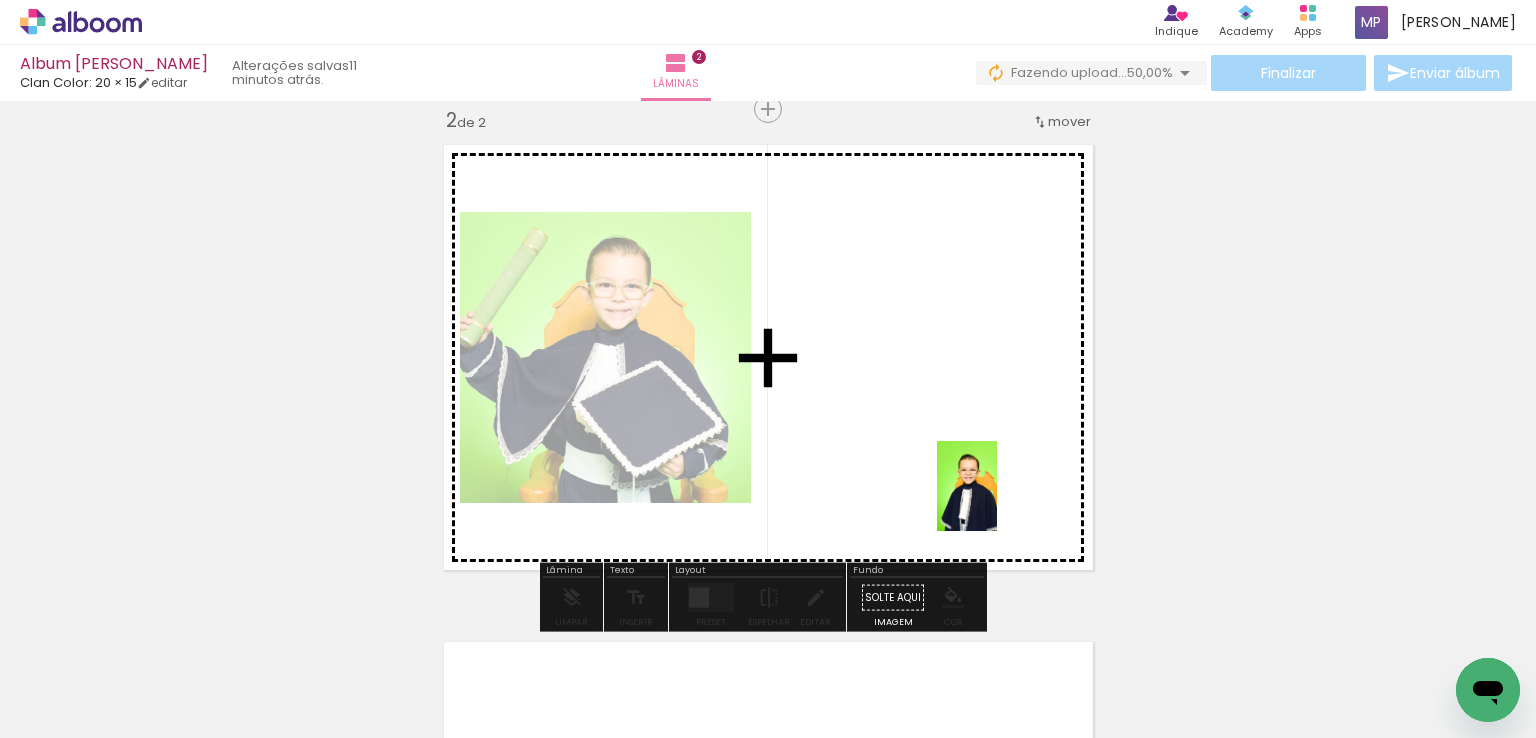 drag, startPoint x: 784, startPoint y: 690, endPoint x: 1011, endPoint y: 476, distance: 311.96954 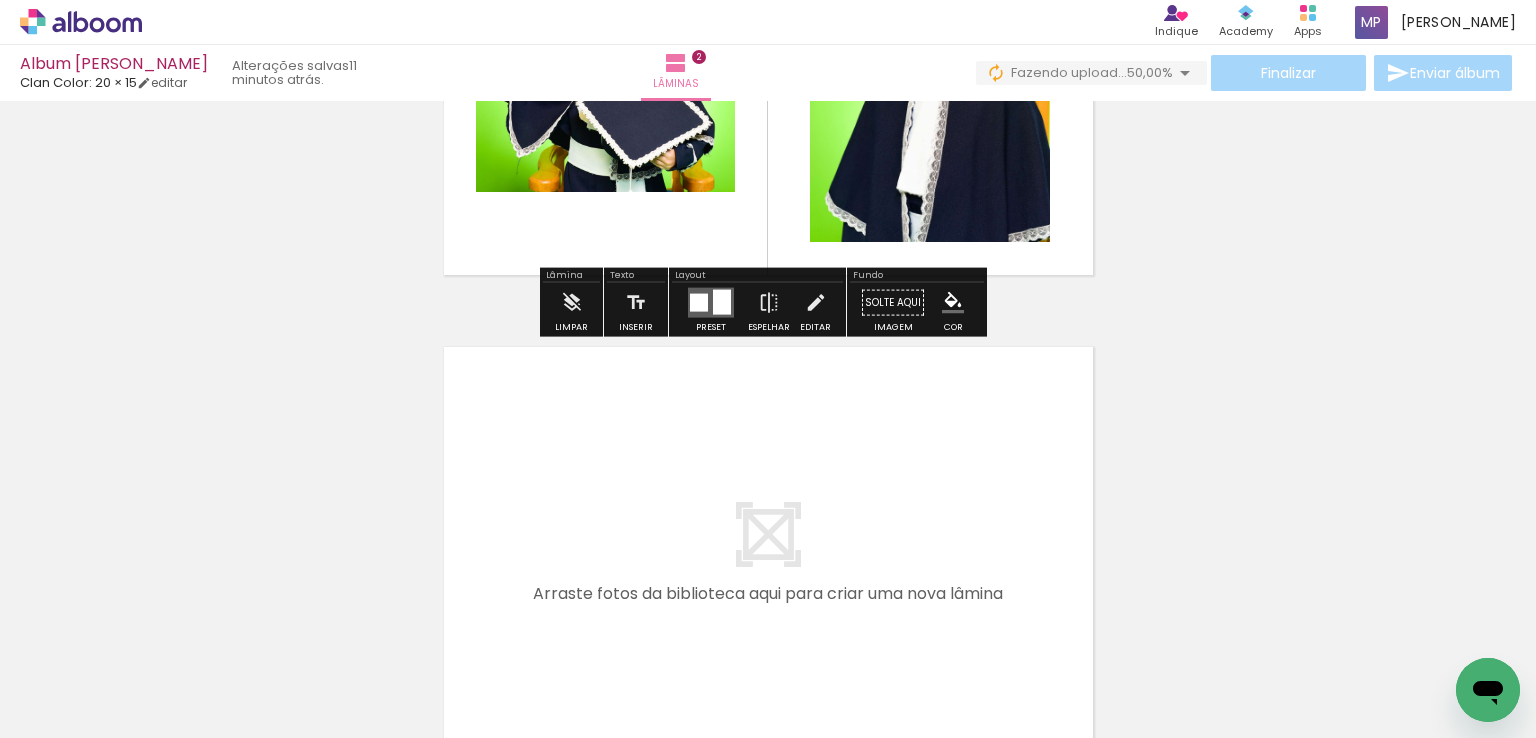 scroll, scrollTop: 822, scrollLeft: 0, axis: vertical 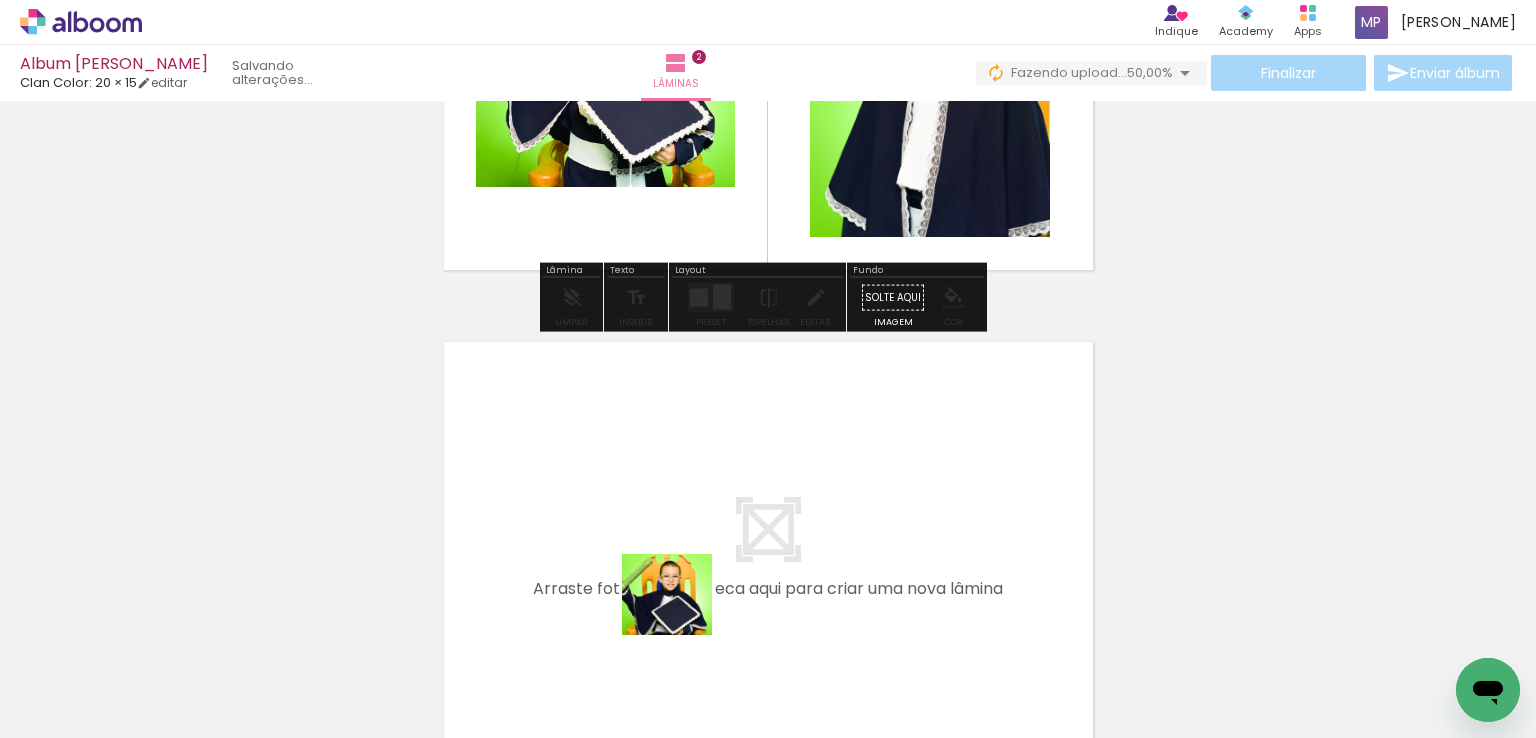 drag, startPoint x: 972, startPoint y: 686, endPoint x: 600, endPoint y: 600, distance: 381.81146 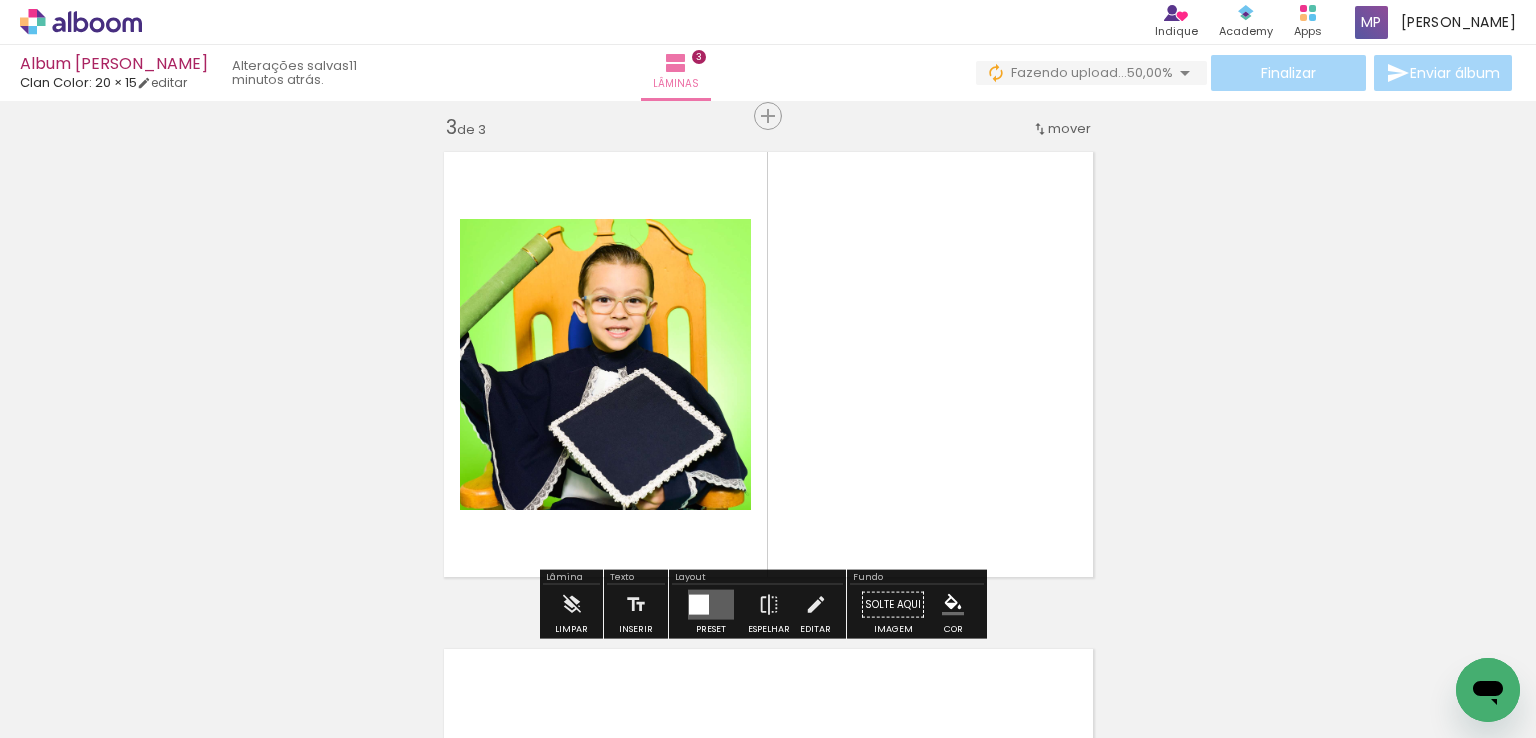 scroll, scrollTop: 1020, scrollLeft: 0, axis: vertical 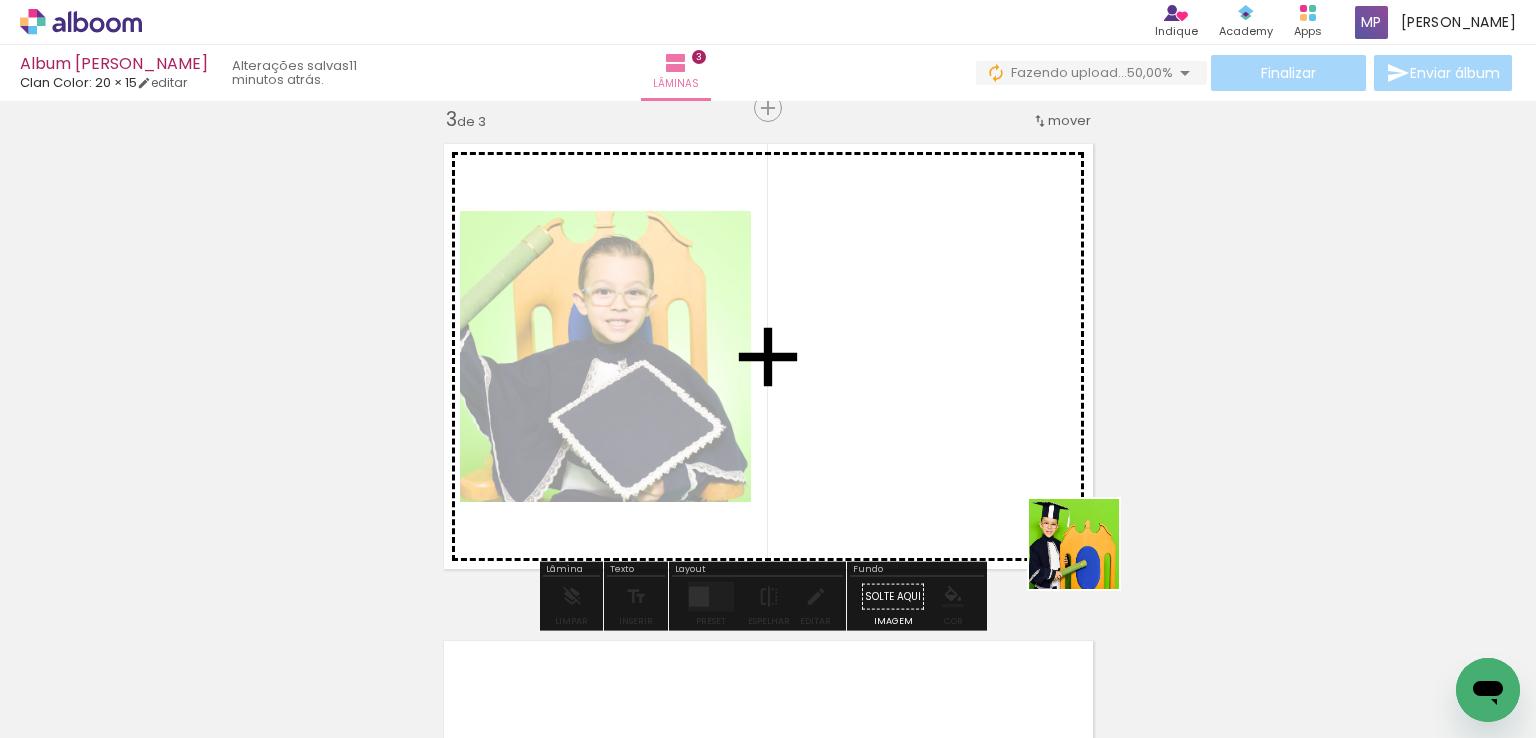 drag, startPoint x: 1184, startPoint y: 669, endPoint x: 1002, endPoint y: 470, distance: 269.67572 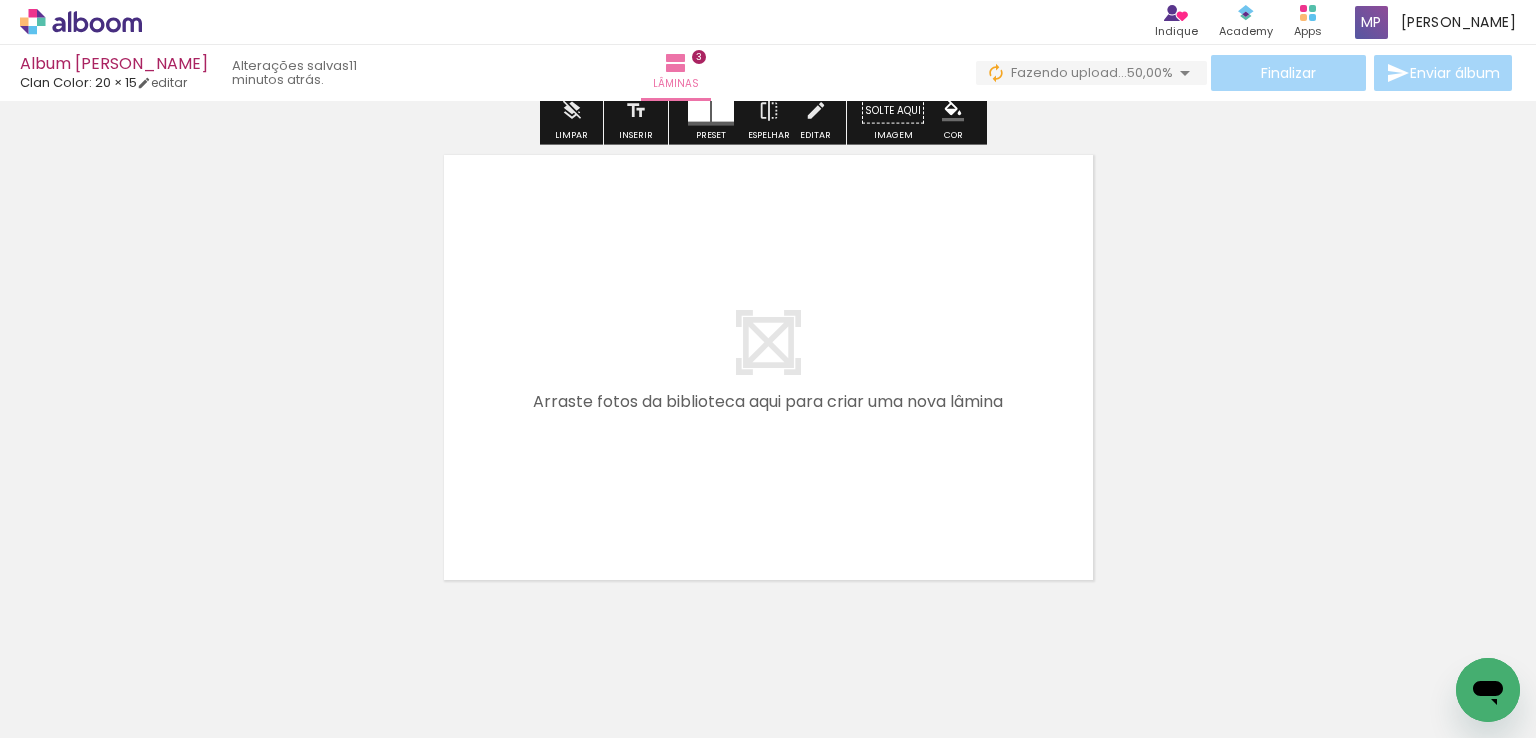 scroll, scrollTop: 1520, scrollLeft: 0, axis: vertical 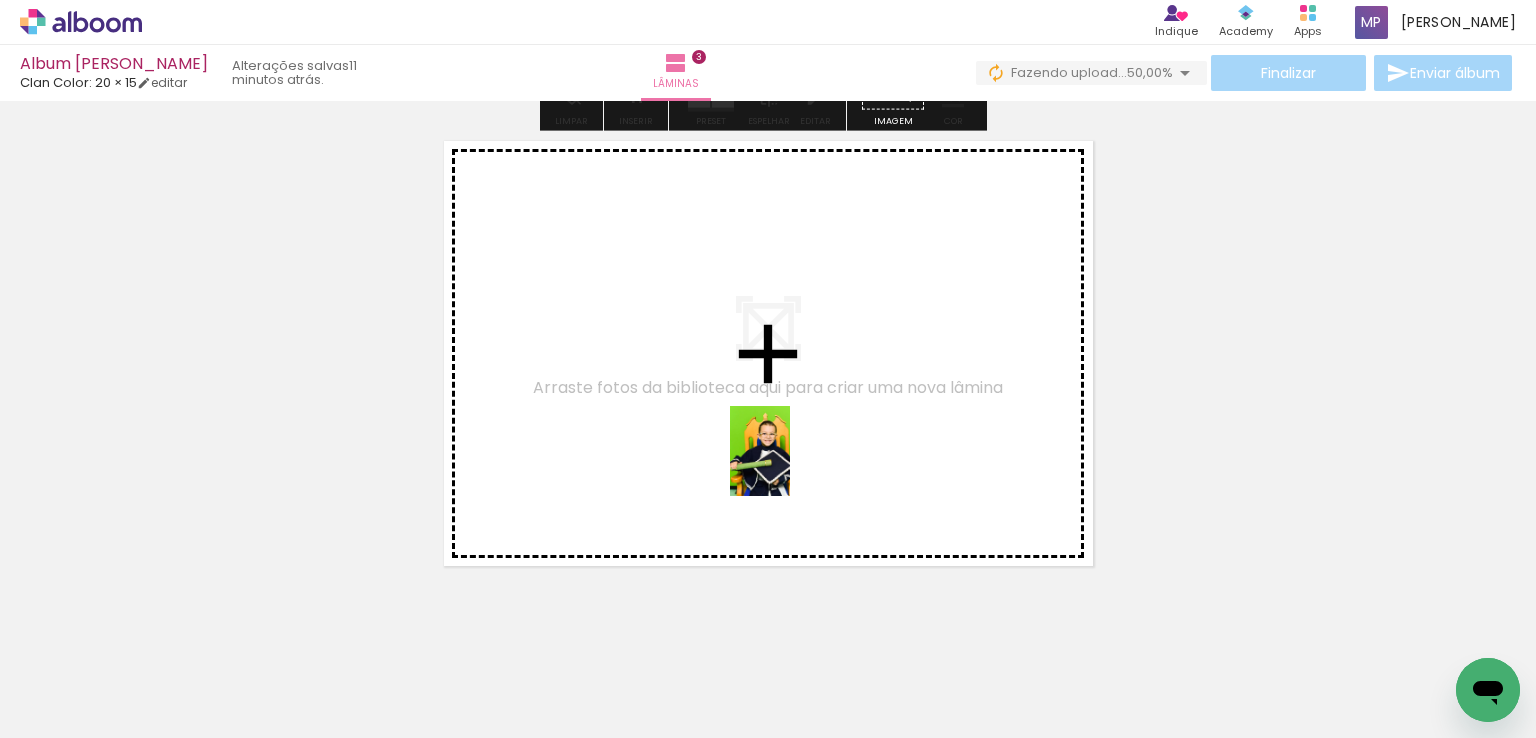 drag, startPoint x: 1059, startPoint y: 649, endPoint x: 790, endPoint y: 466, distance: 325.34598 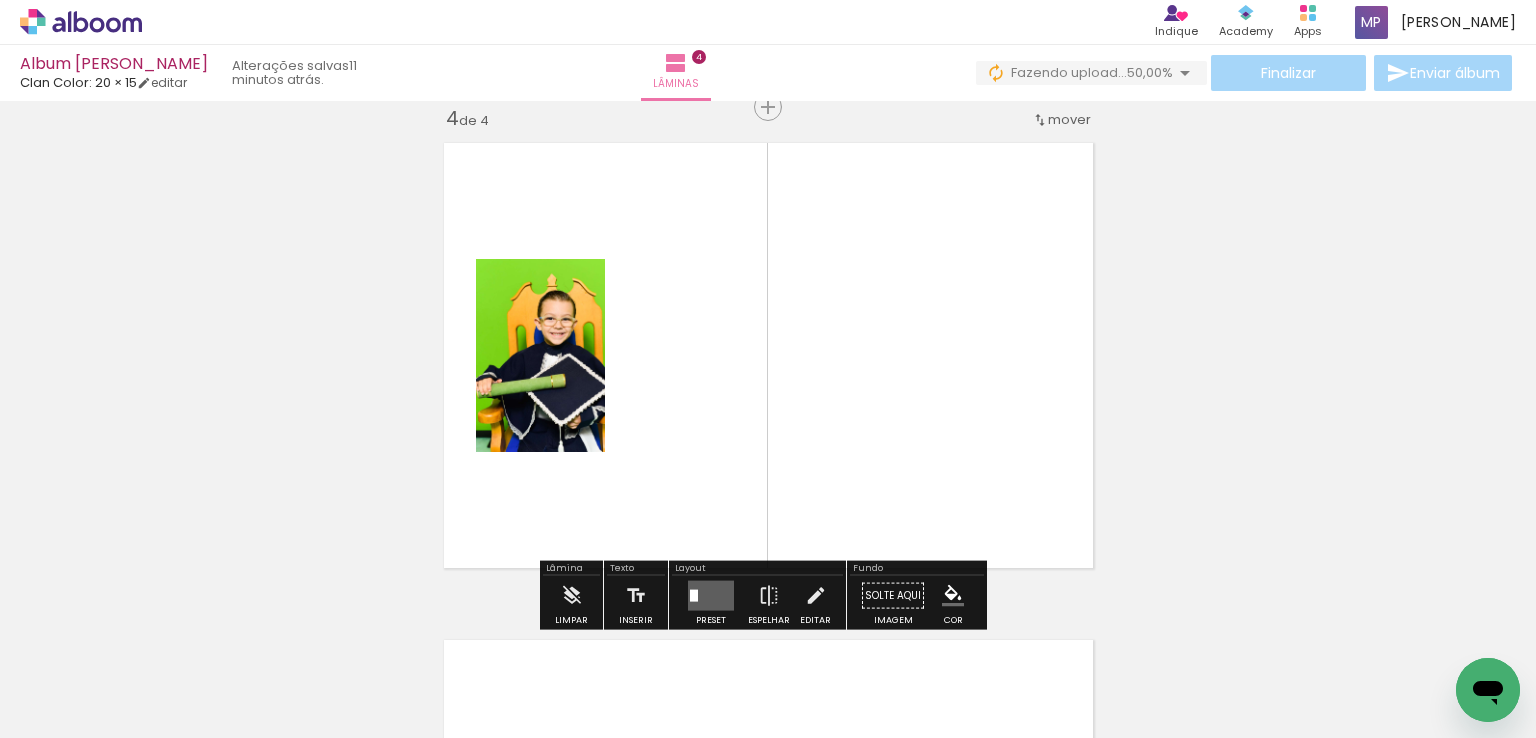 scroll, scrollTop: 1516, scrollLeft: 0, axis: vertical 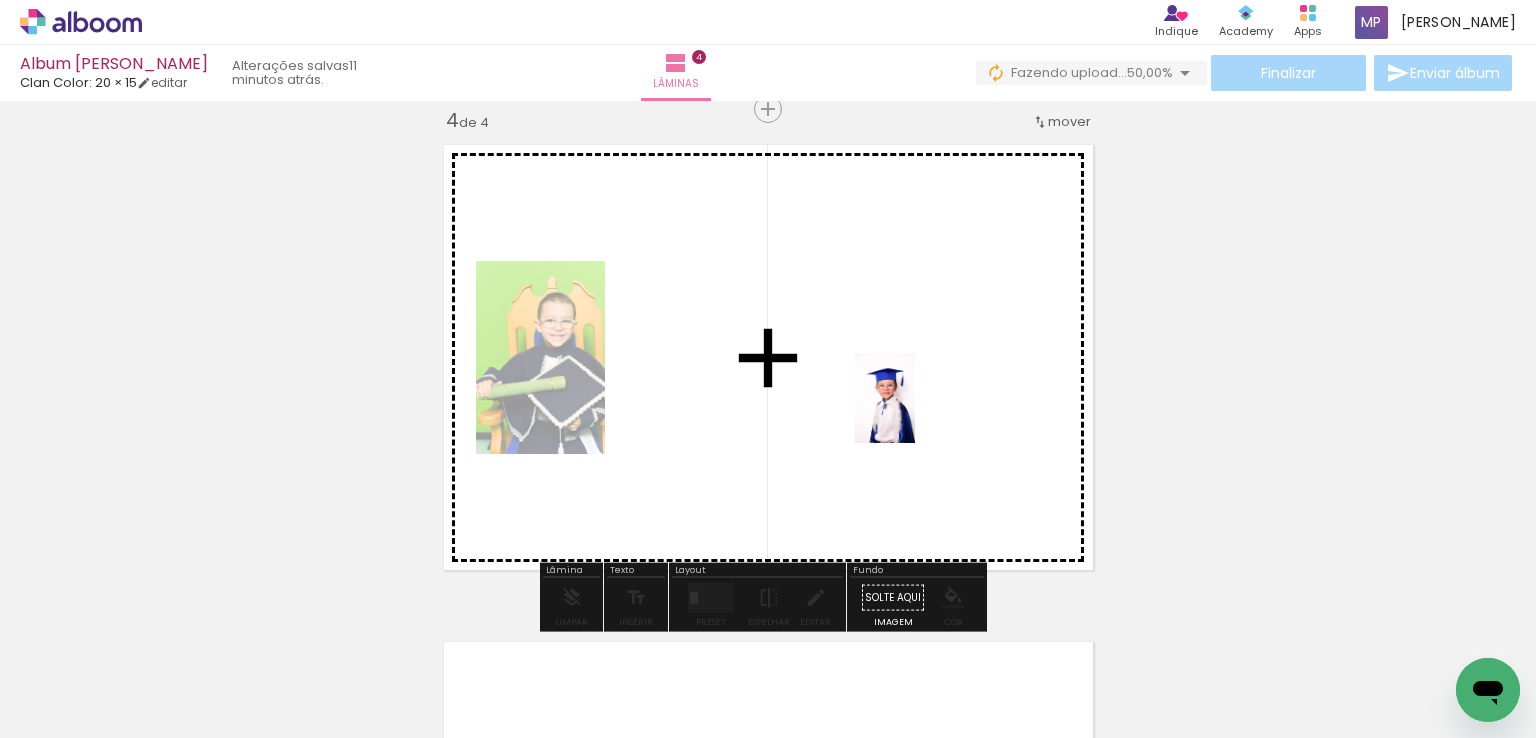 drag, startPoint x: 205, startPoint y: 679, endPoint x: 915, endPoint y: 413, distance: 758.19257 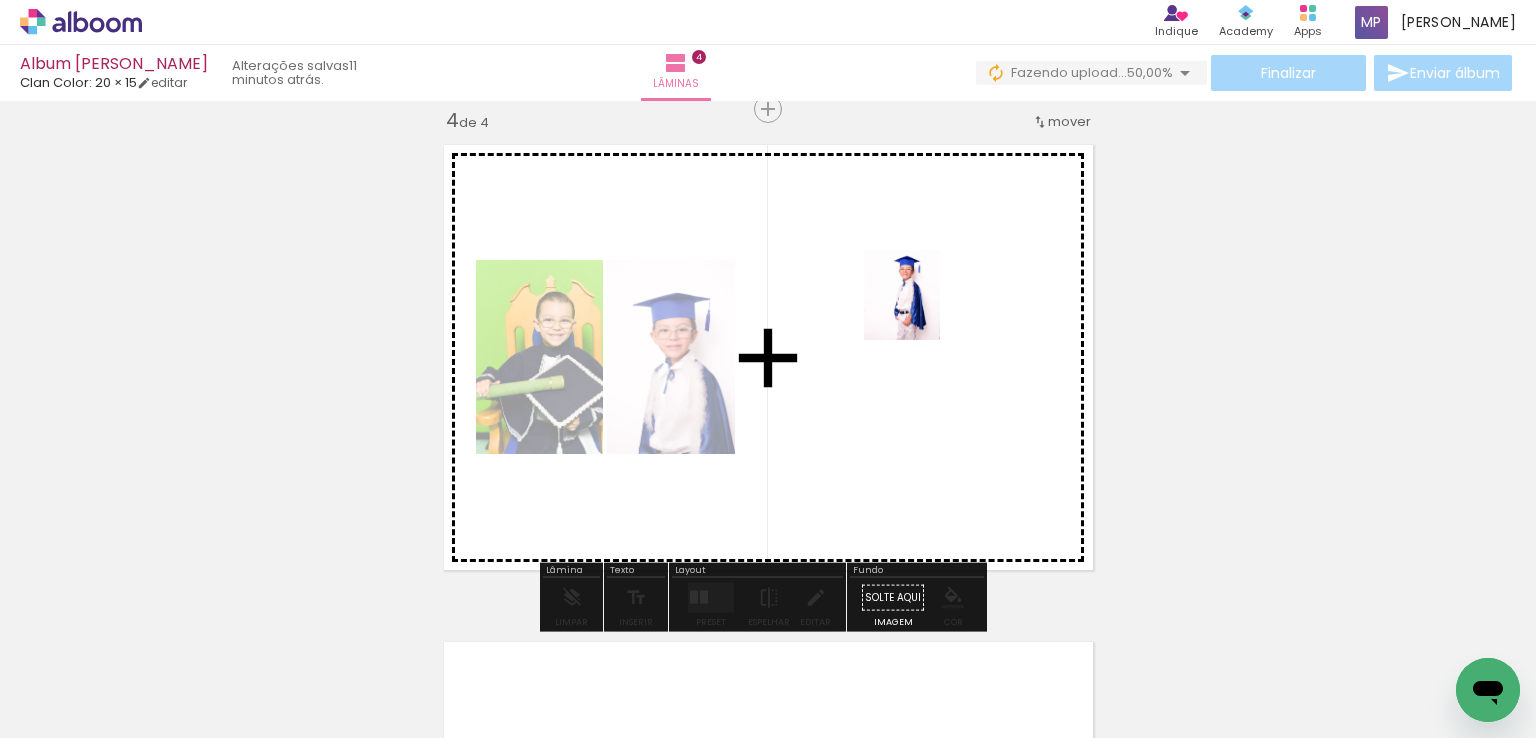 drag, startPoint x: 334, startPoint y: 649, endPoint x: 924, endPoint y: 310, distance: 680.4565 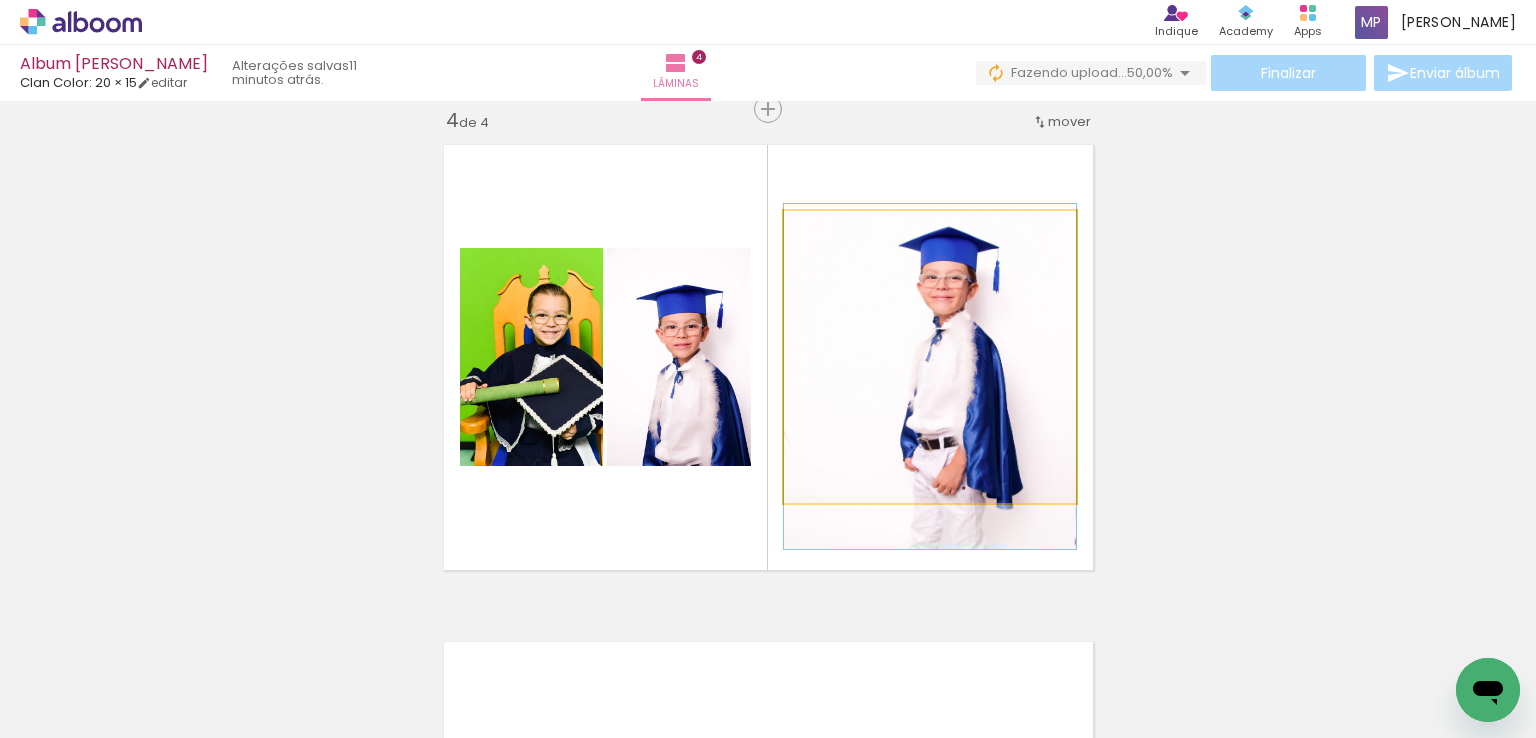 drag, startPoint x: 928, startPoint y: 440, endPoint x: 880, endPoint y: 458, distance: 51.264023 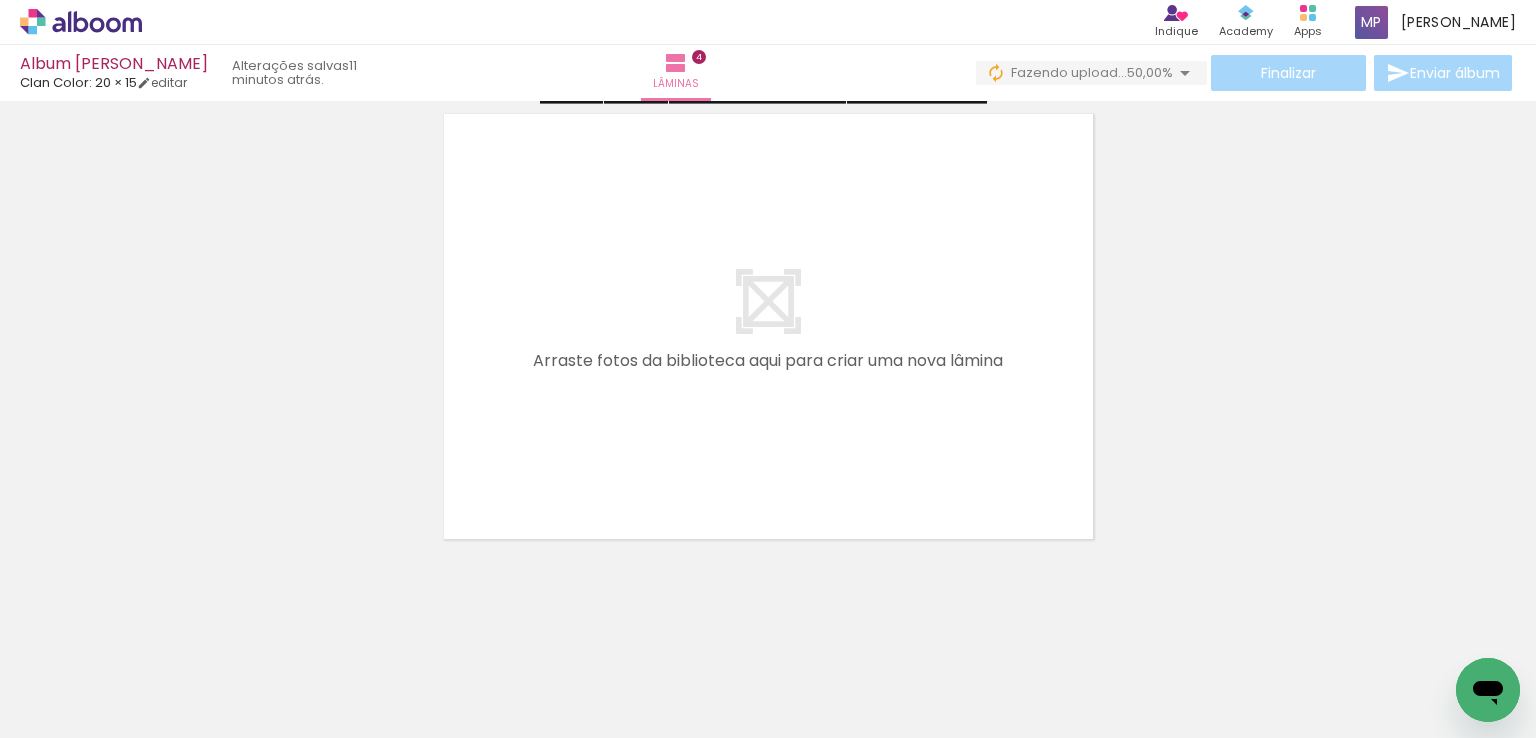 scroll, scrollTop: 2051, scrollLeft: 0, axis: vertical 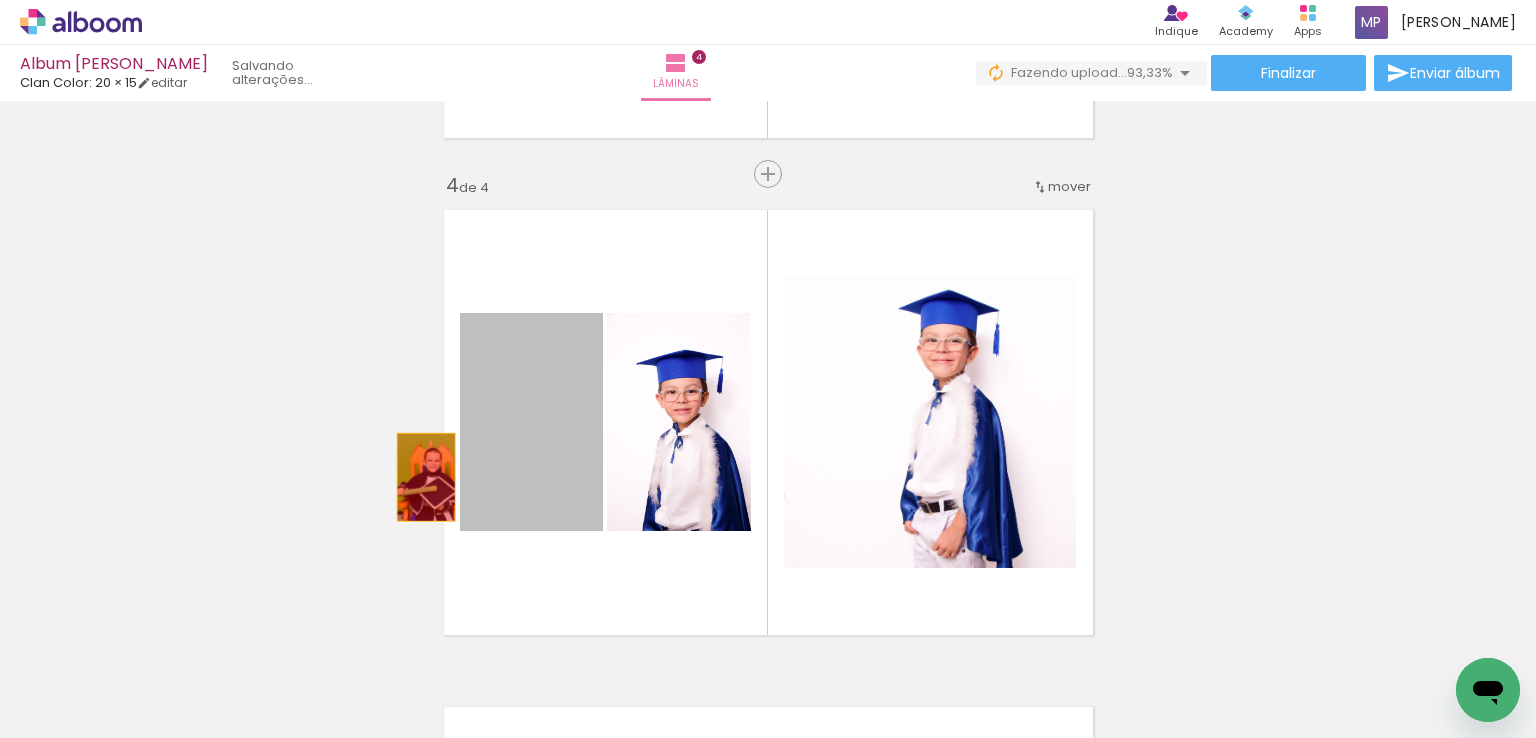 drag, startPoint x: 564, startPoint y: 457, endPoint x: 604, endPoint y: 445, distance: 41.761227 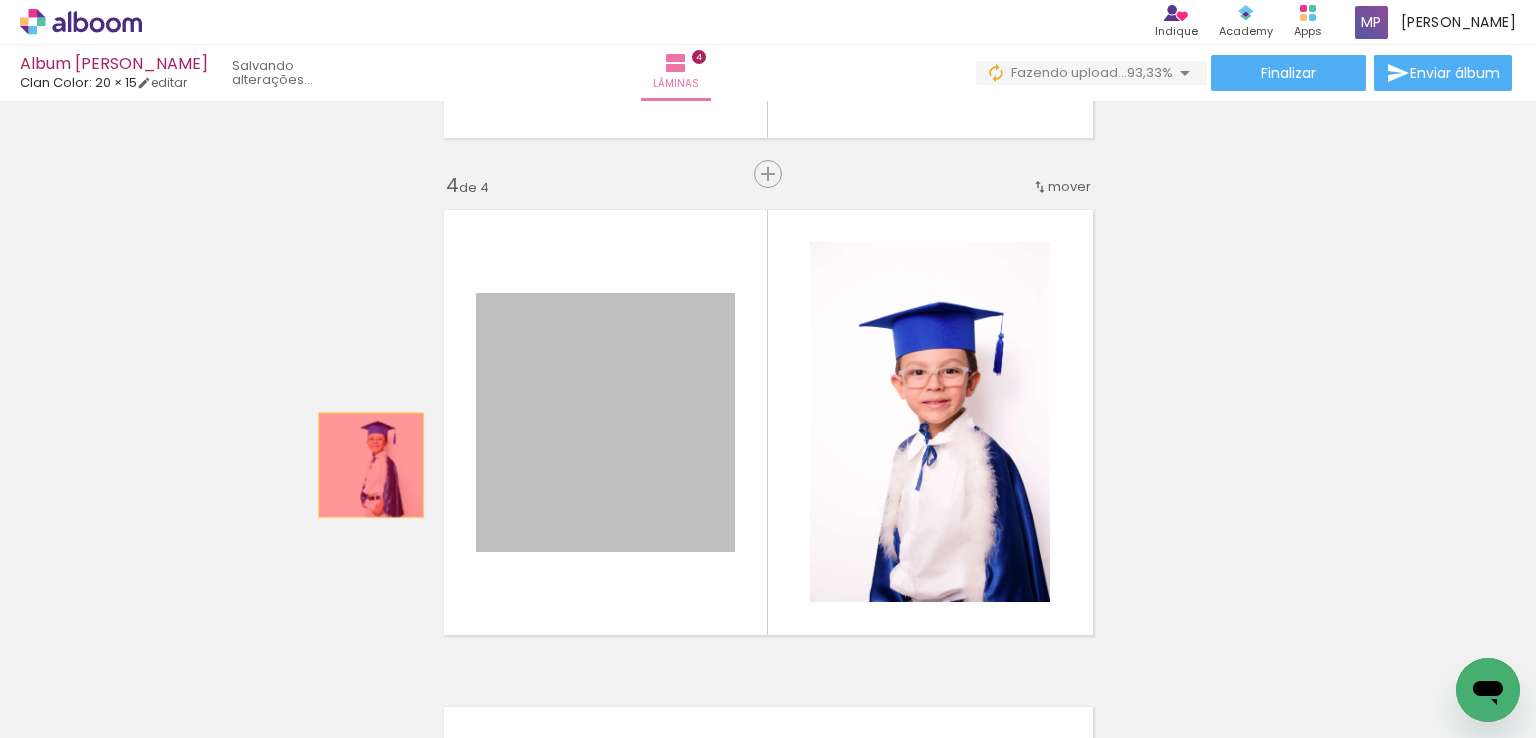 drag, startPoint x: 628, startPoint y: 453, endPoint x: 756, endPoint y: 461, distance: 128.24976 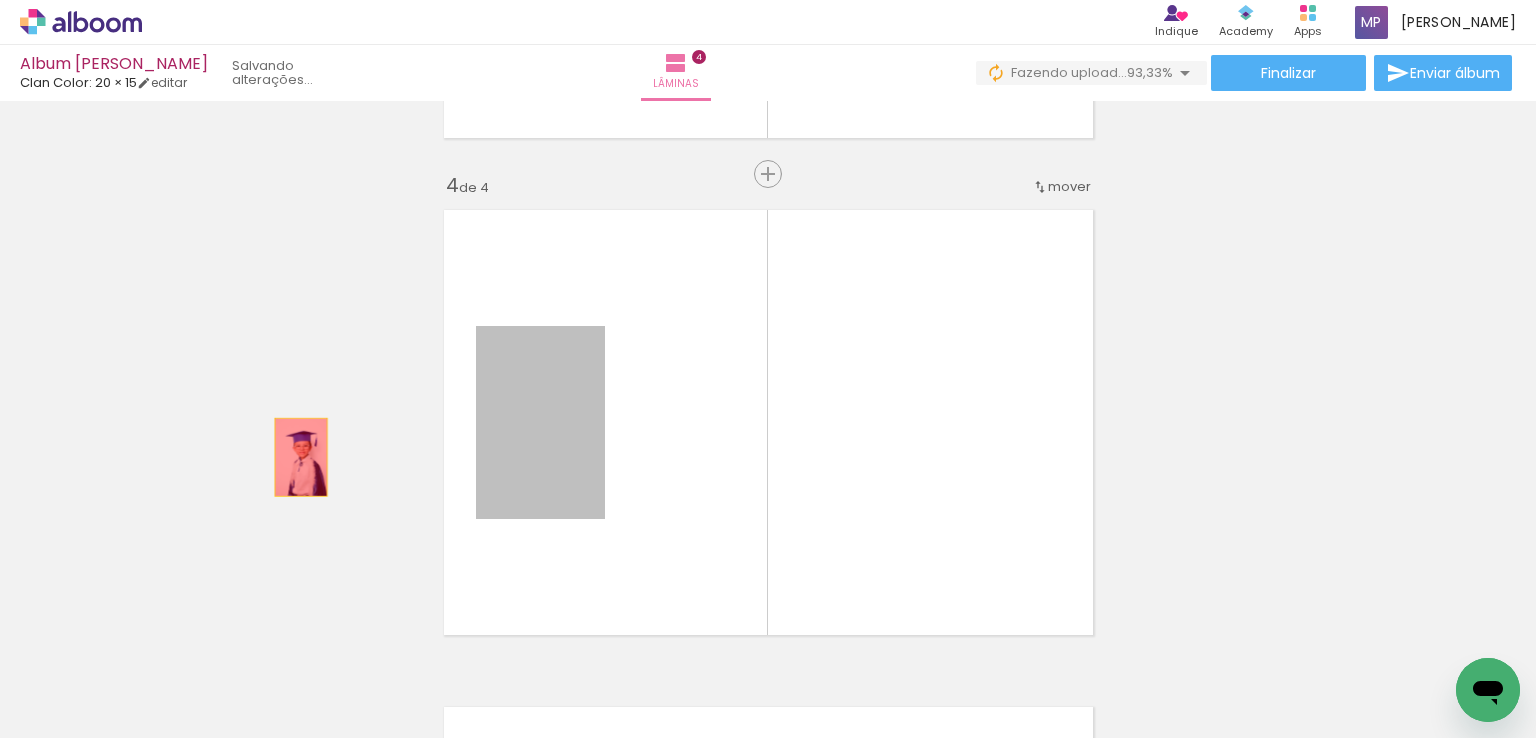 drag, startPoint x: 587, startPoint y: 479, endPoint x: 270, endPoint y: 453, distance: 318.06445 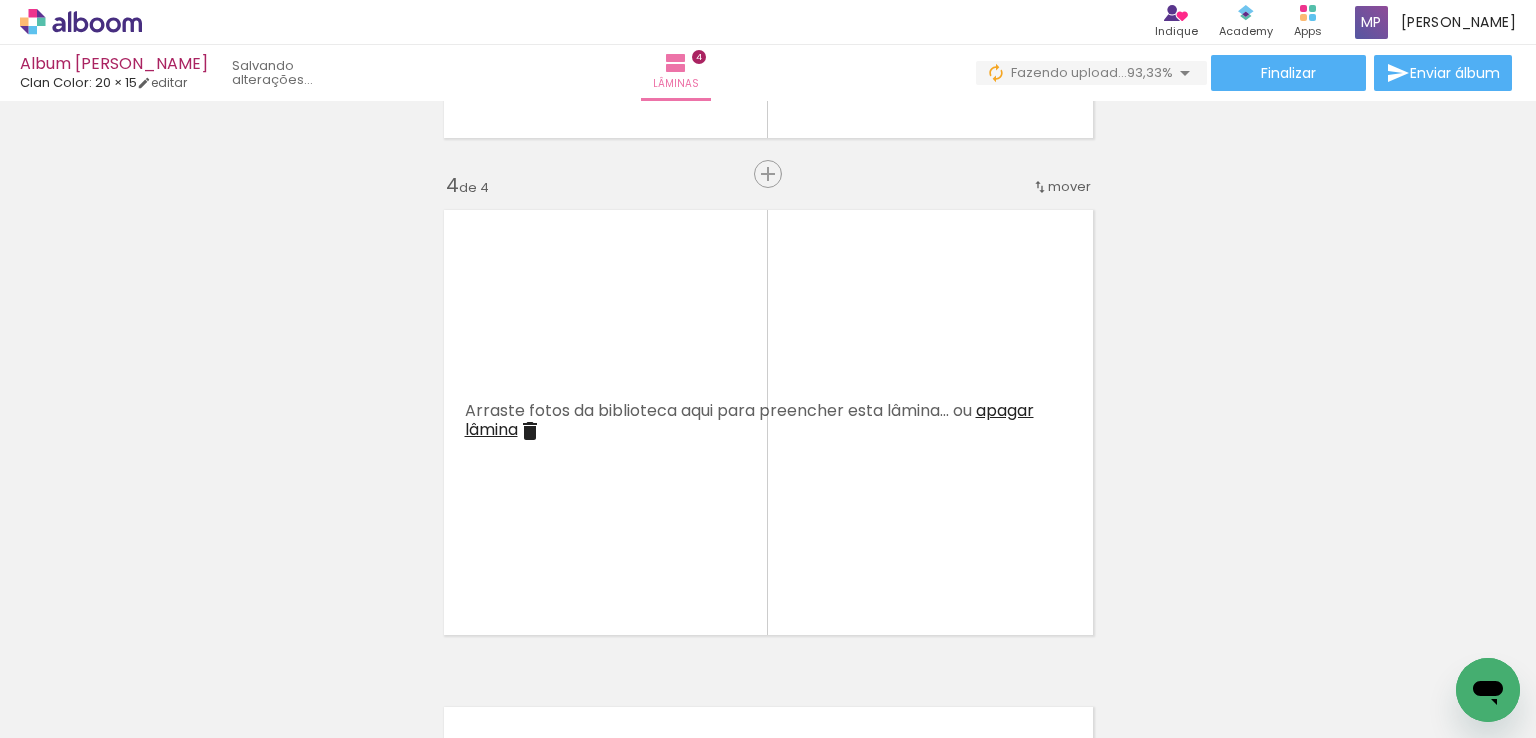 scroll, scrollTop: 0, scrollLeft: 117, axis: horizontal 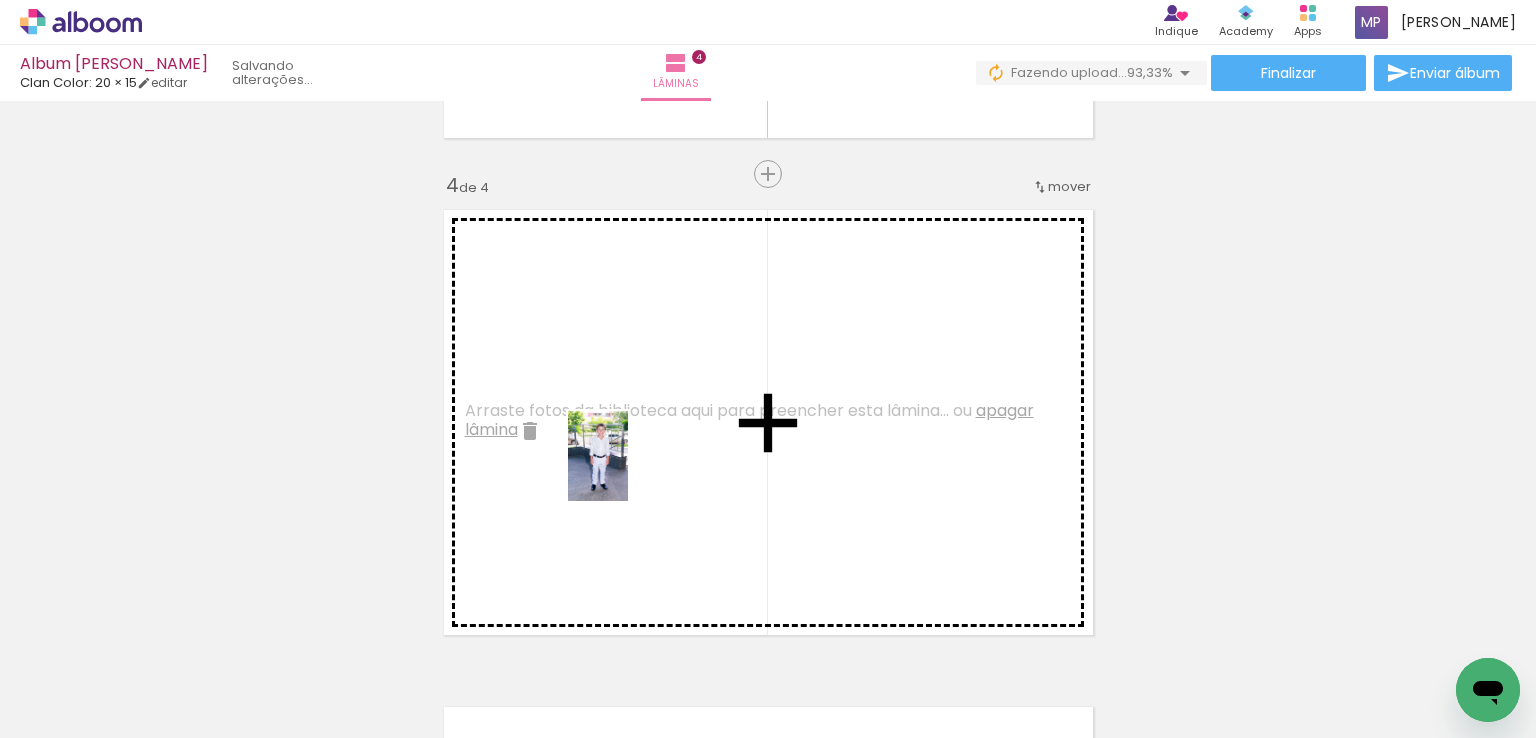 drag, startPoint x: 768, startPoint y: 678, endPoint x: 623, endPoint y: 462, distance: 260.15573 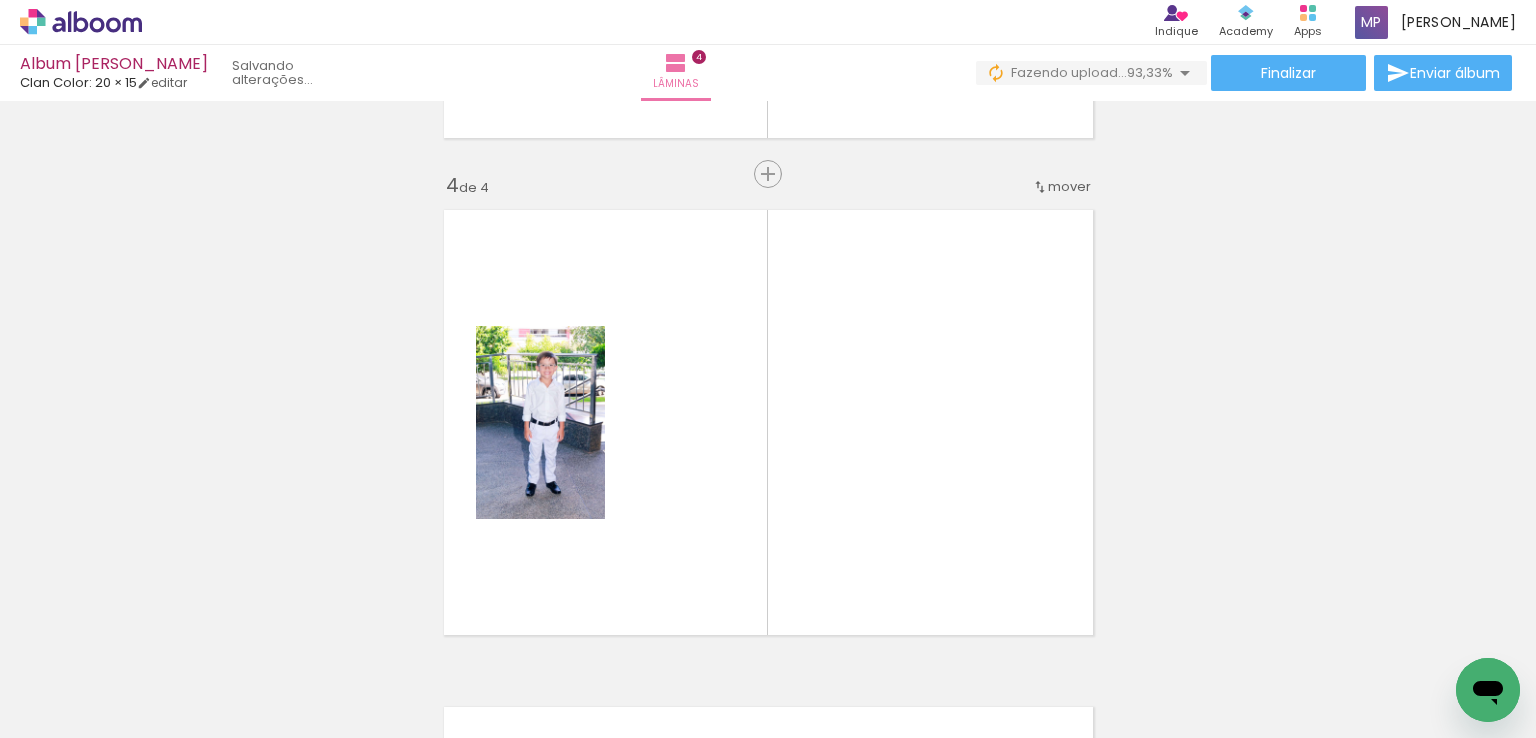 scroll, scrollTop: 0, scrollLeft: 488, axis: horizontal 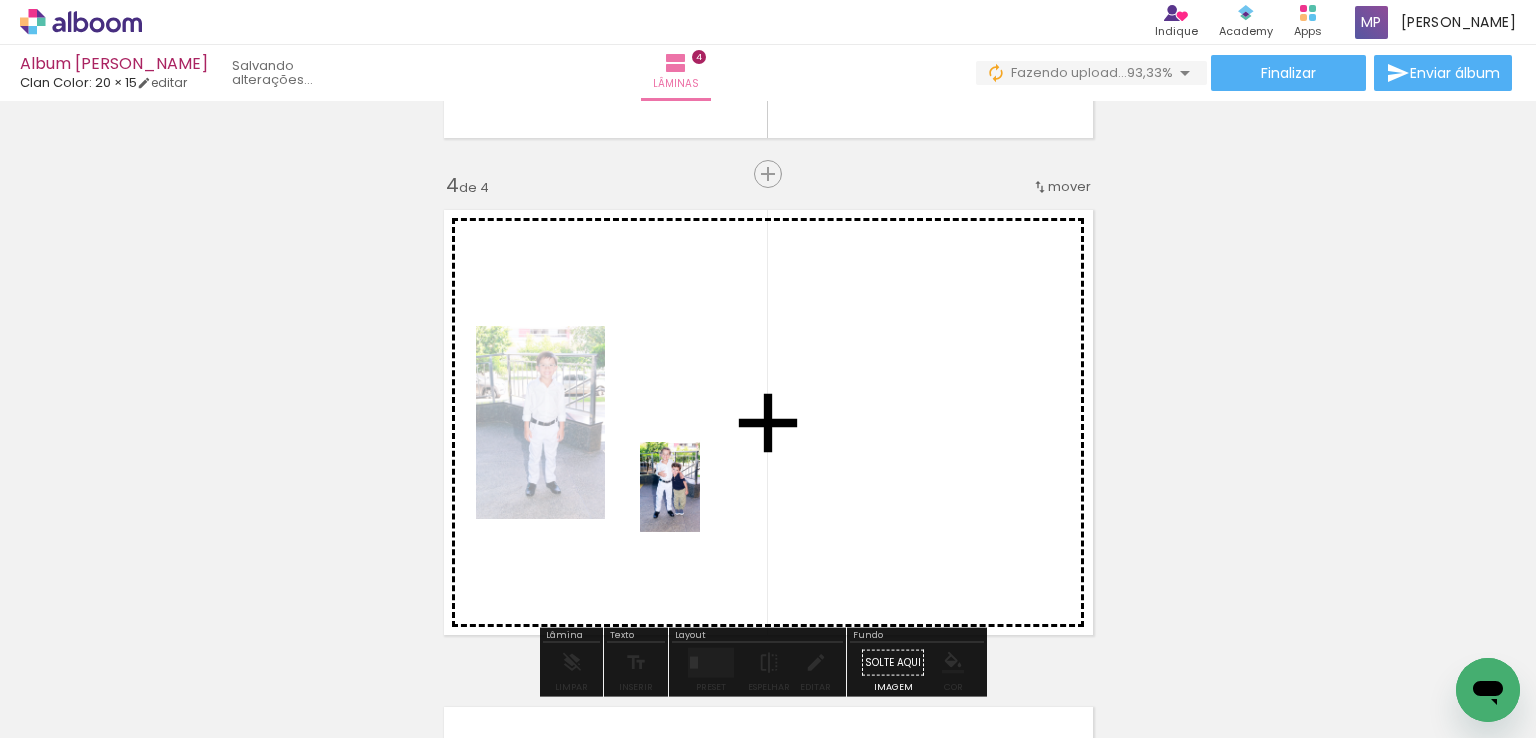 drag, startPoint x: 615, startPoint y: 685, endPoint x: 700, endPoint y: 502, distance: 201.7771 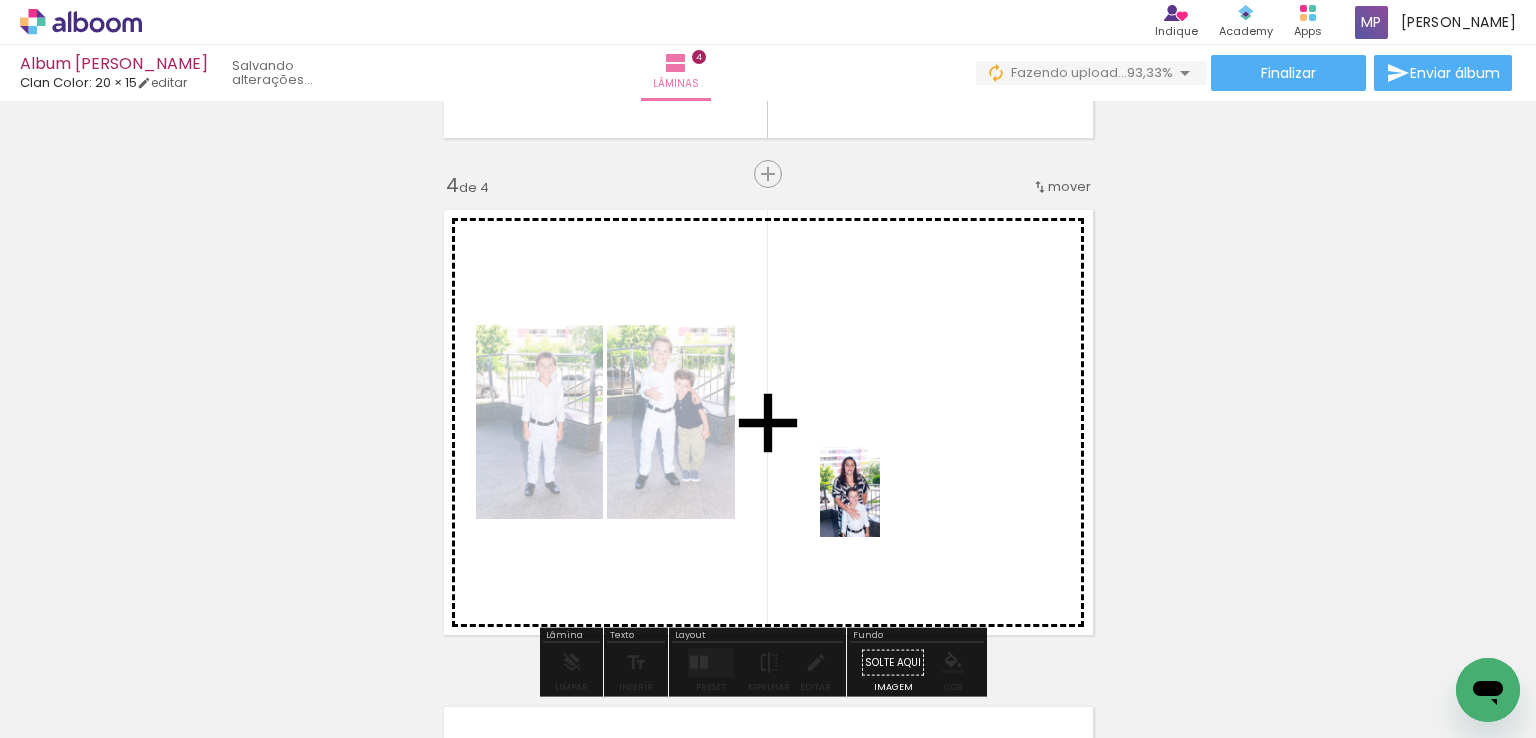 drag, startPoint x: 824, startPoint y: 668, endPoint x: 882, endPoint y: 503, distance: 174.89711 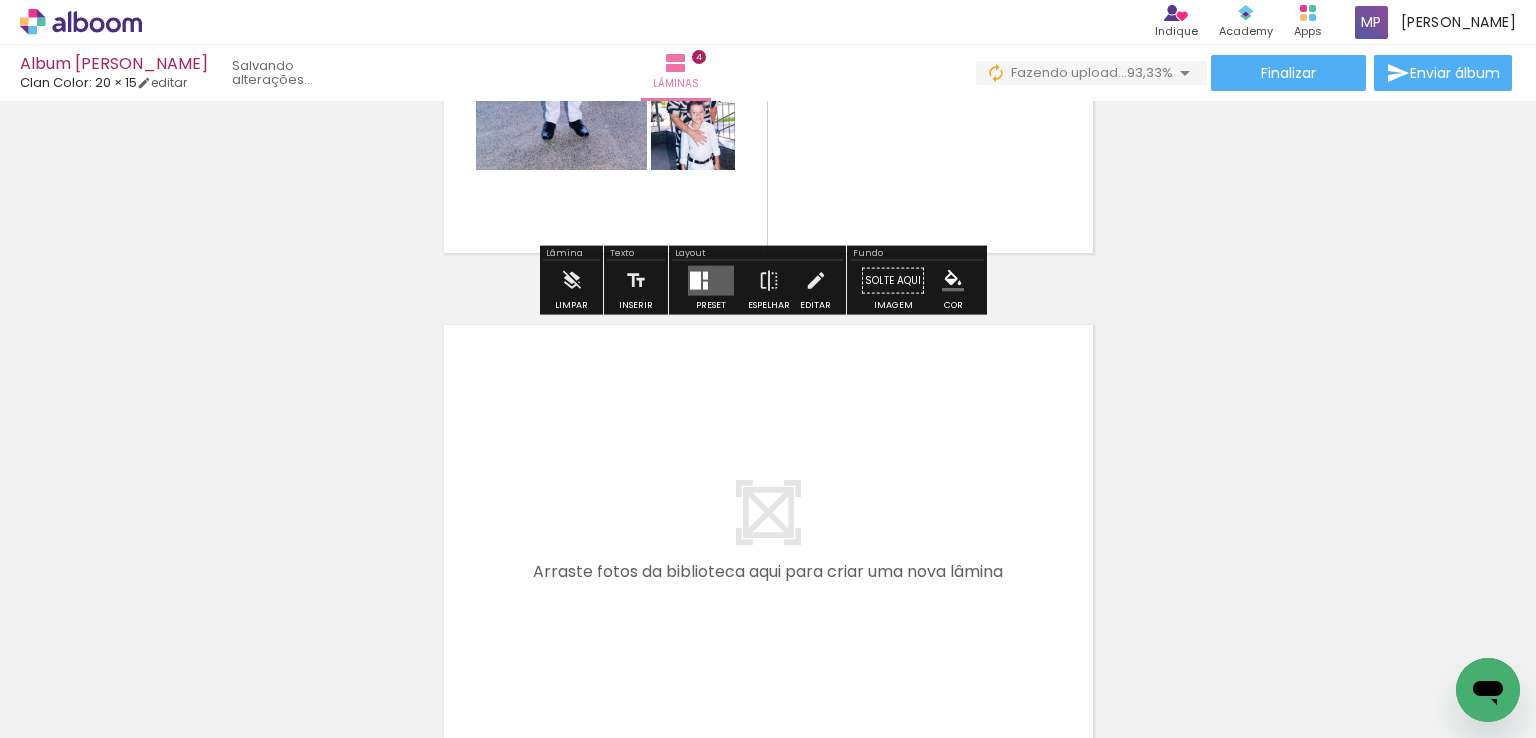 scroll, scrollTop: 1951, scrollLeft: 0, axis: vertical 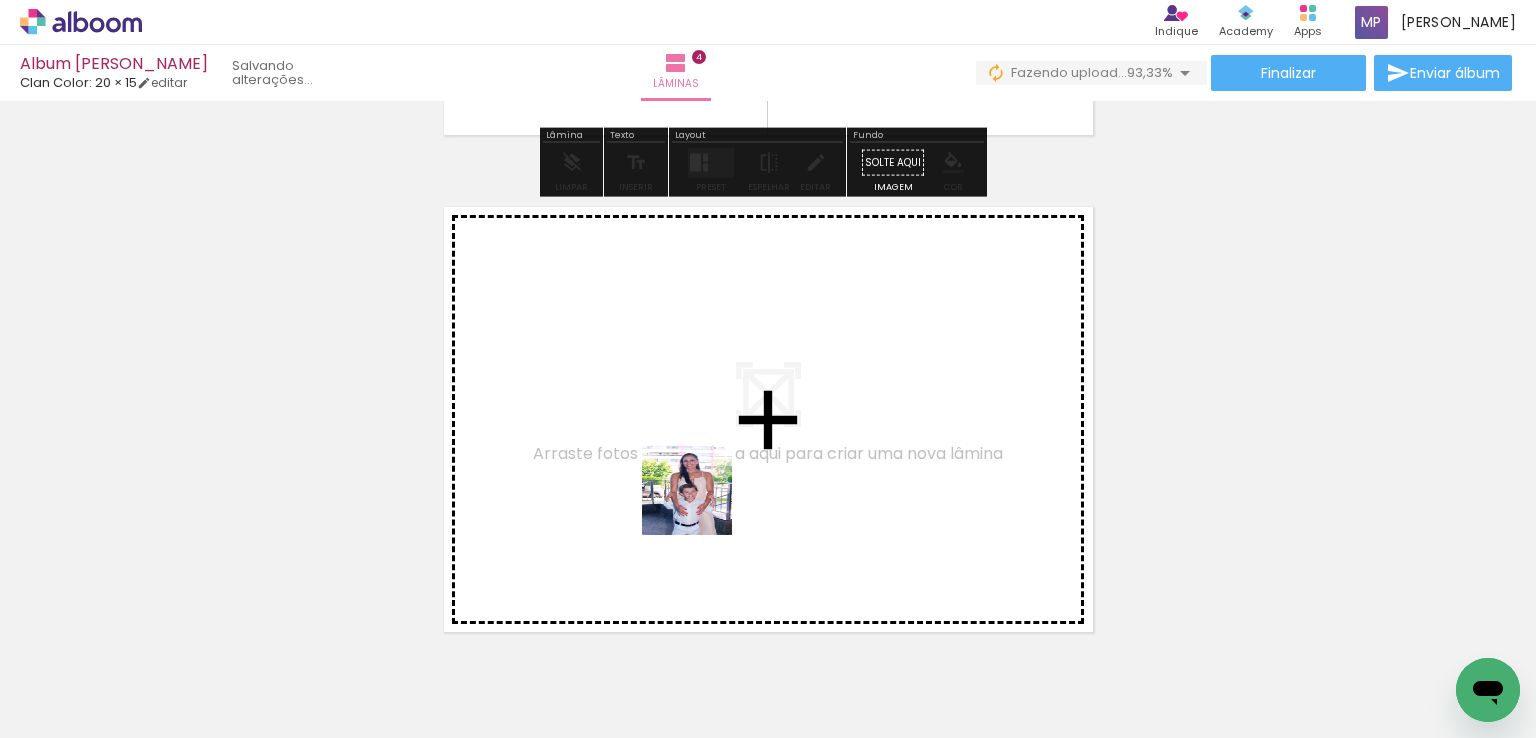 drag, startPoint x: 748, startPoint y: 685, endPoint x: 702, endPoint y: 504, distance: 186.75385 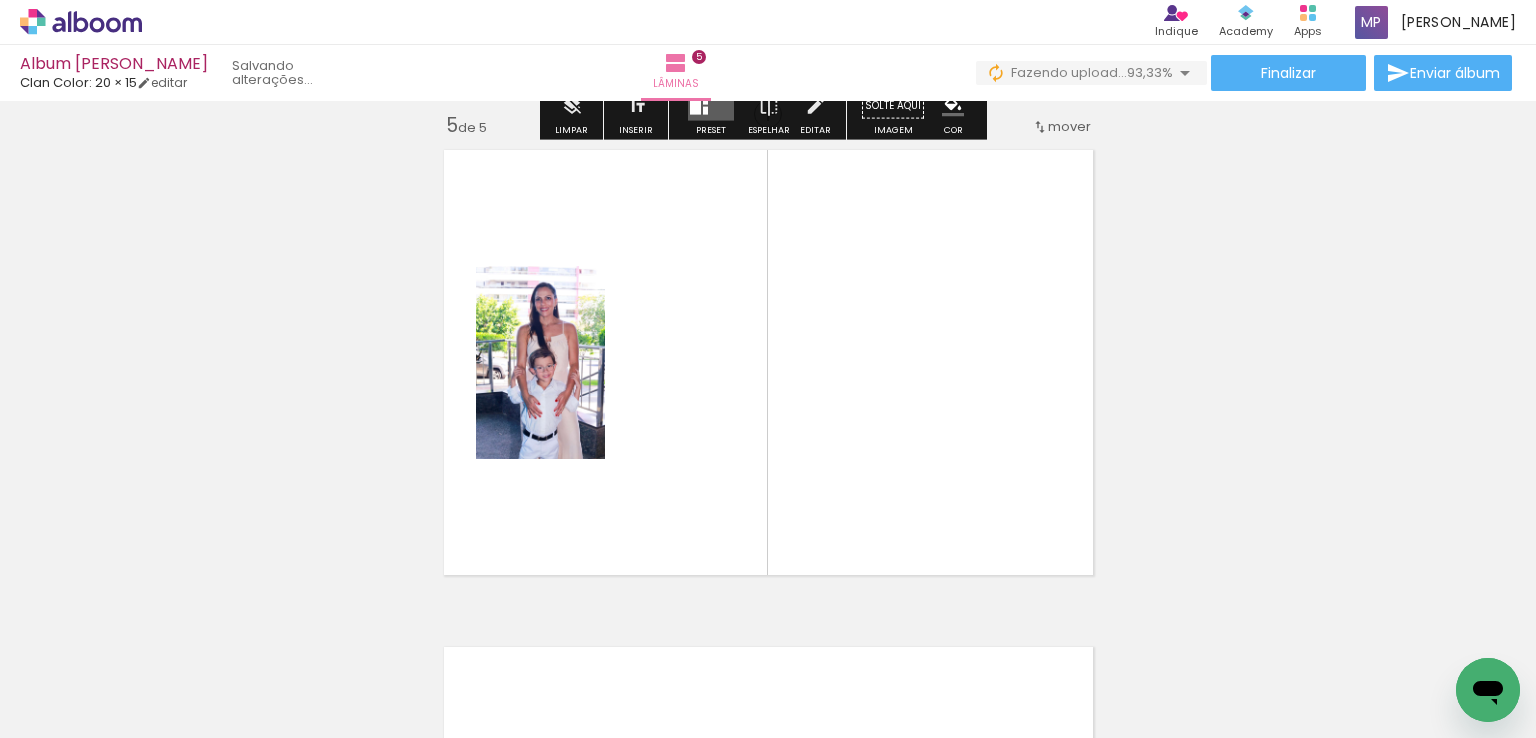 scroll, scrollTop: 2013, scrollLeft: 0, axis: vertical 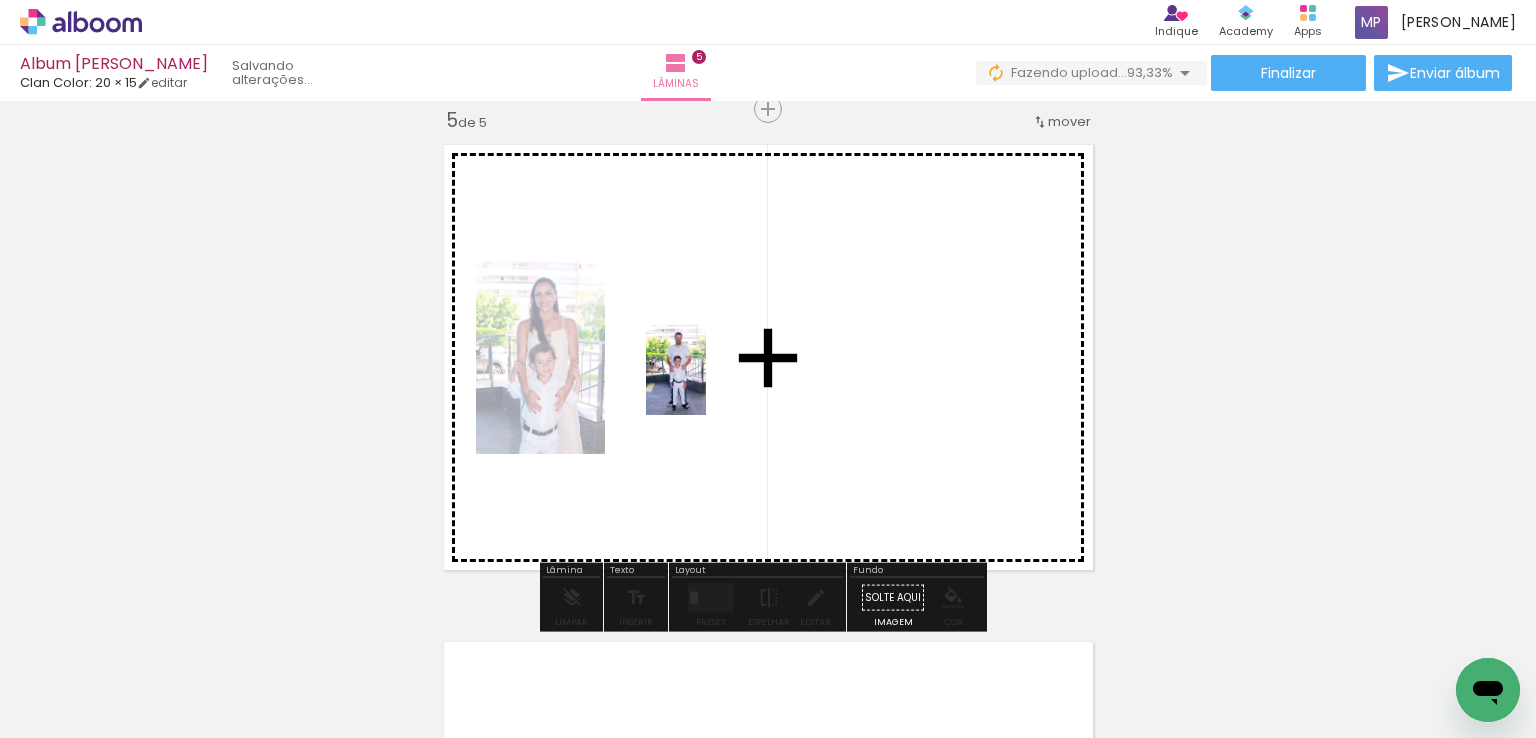 drag, startPoint x: 519, startPoint y: 690, endPoint x: 708, endPoint y: 384, distance: 359.66235 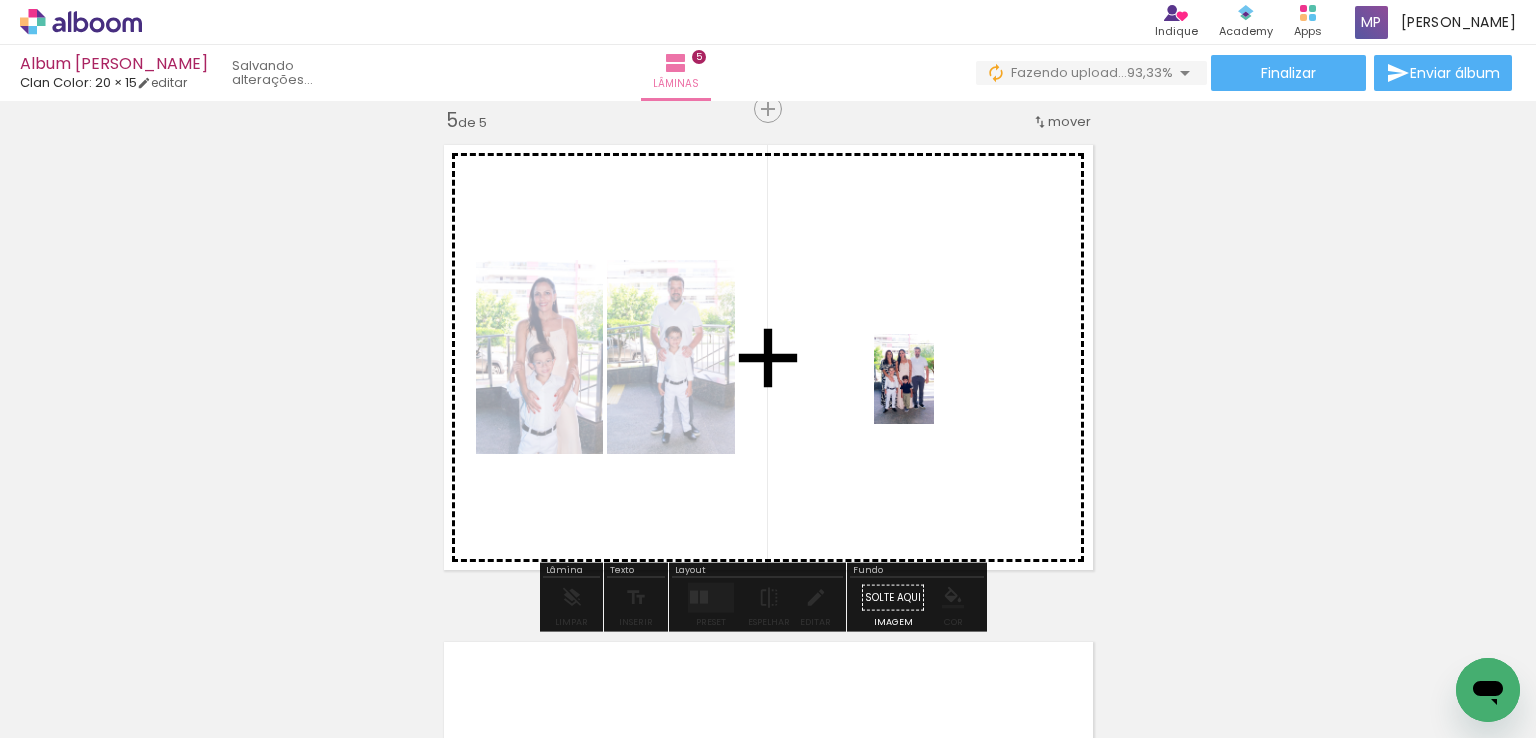 drag, startPoint x: 952, startPoint y: 663, endPoint x: 934, endPoint y: 394, distance: 269.60156 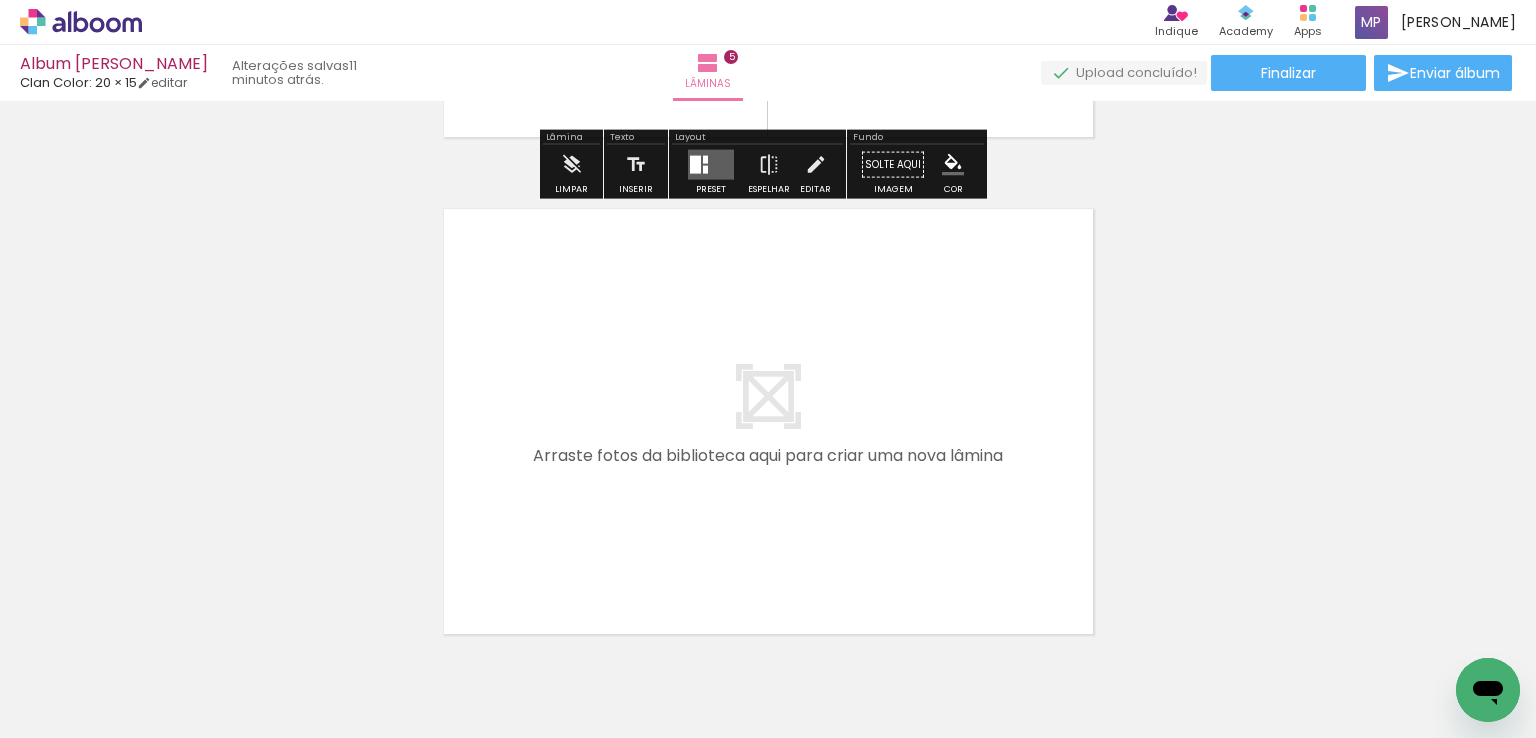 scroll, scrollTop: 2448, scrollLeft: 0, axis: vertical 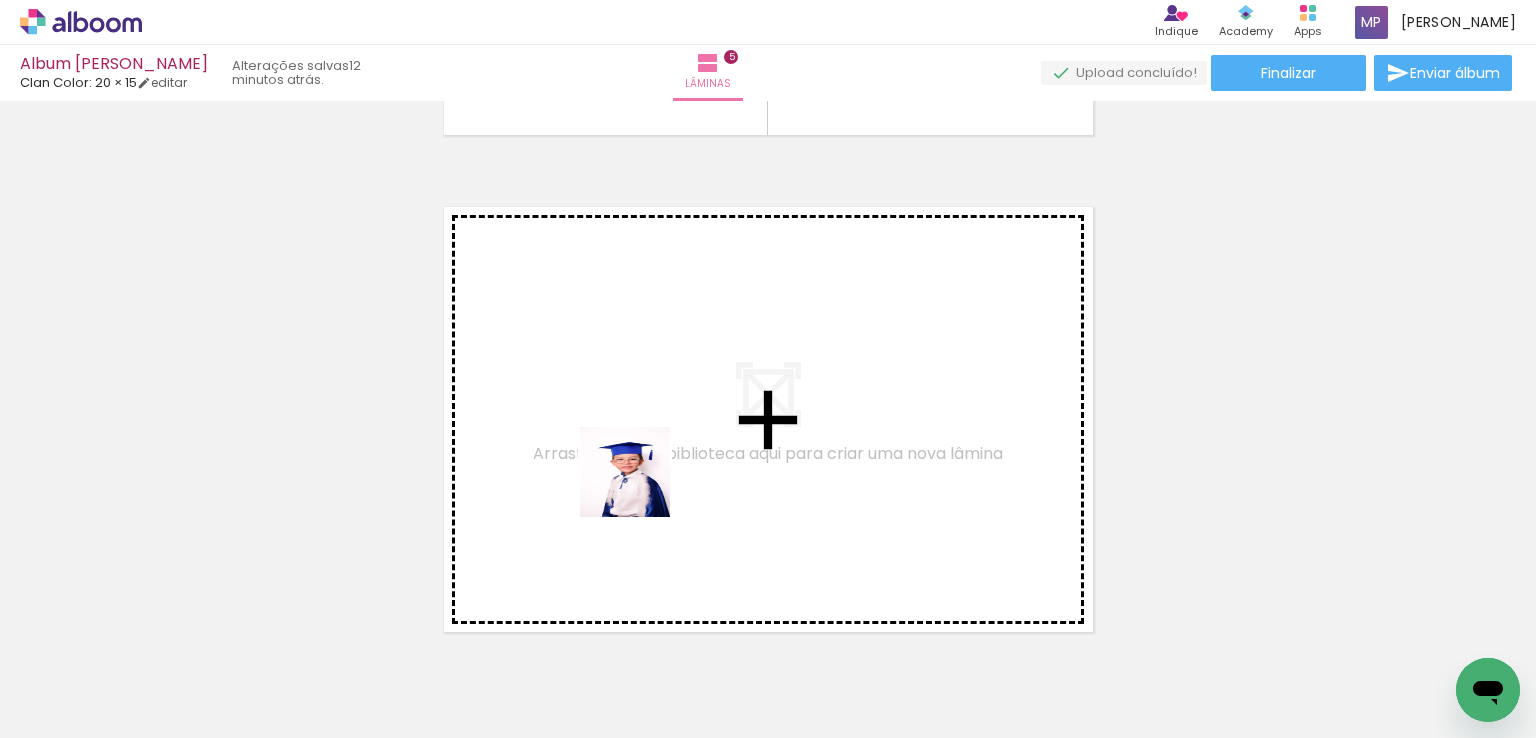 drag, startPoint x: 232, startPoint y: 677, endPoint x: 641, endPoint y: 485, distance: 451.82407 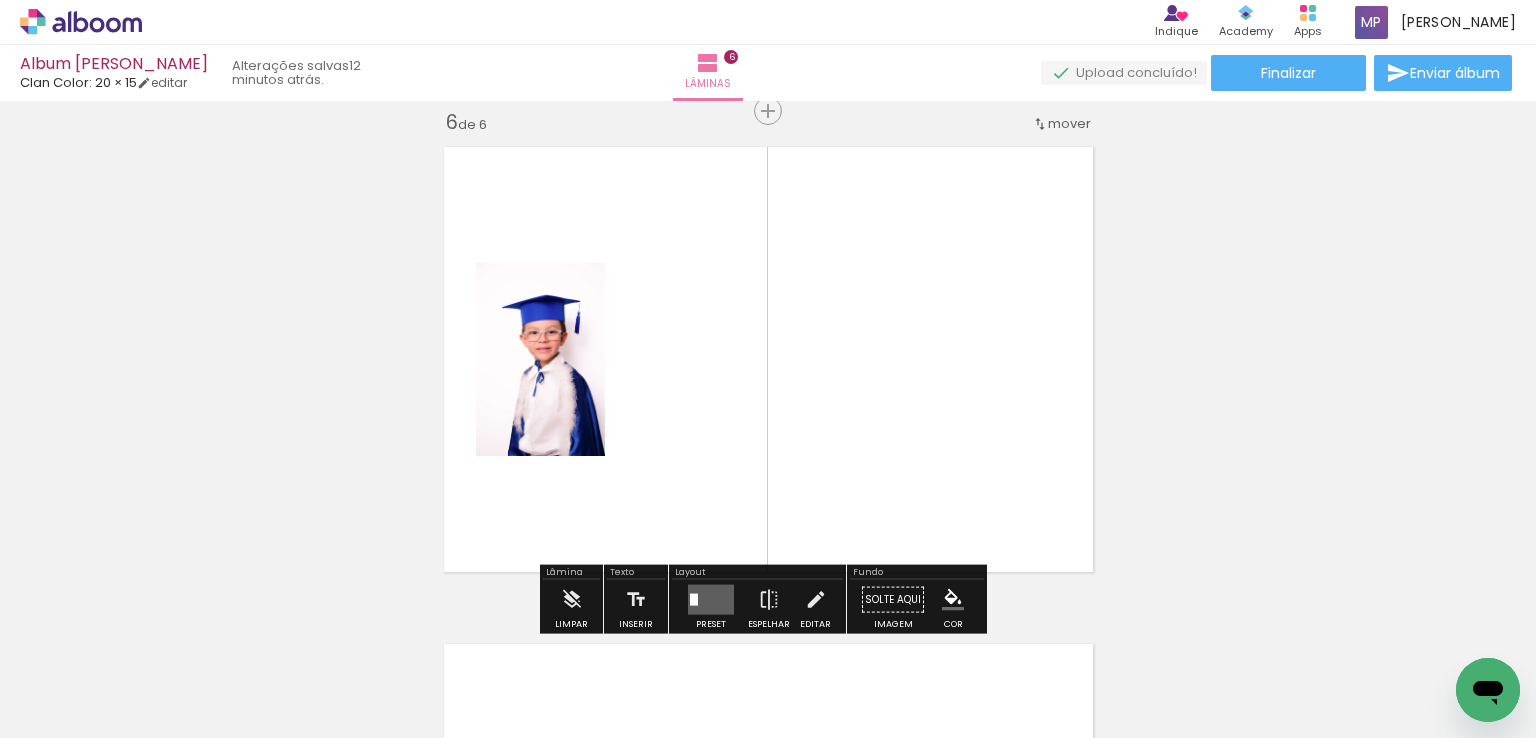 scroll, scrollTop: 2510, scrollLeft: 0, axis: vertical 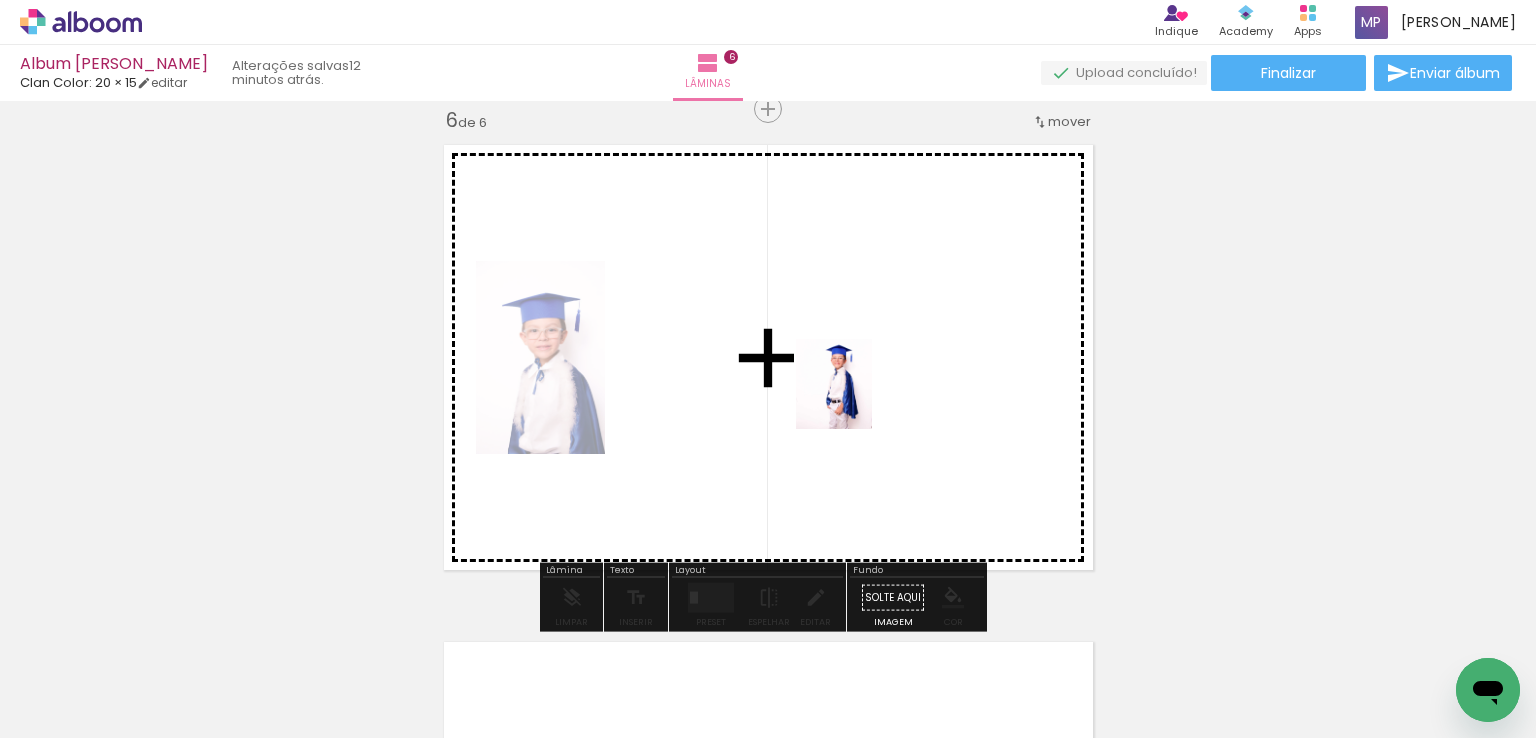 drag, startPoint x: 349, startPoint y: 675, endPoint x: 886, endPoint y: 392, distance: 607.0074 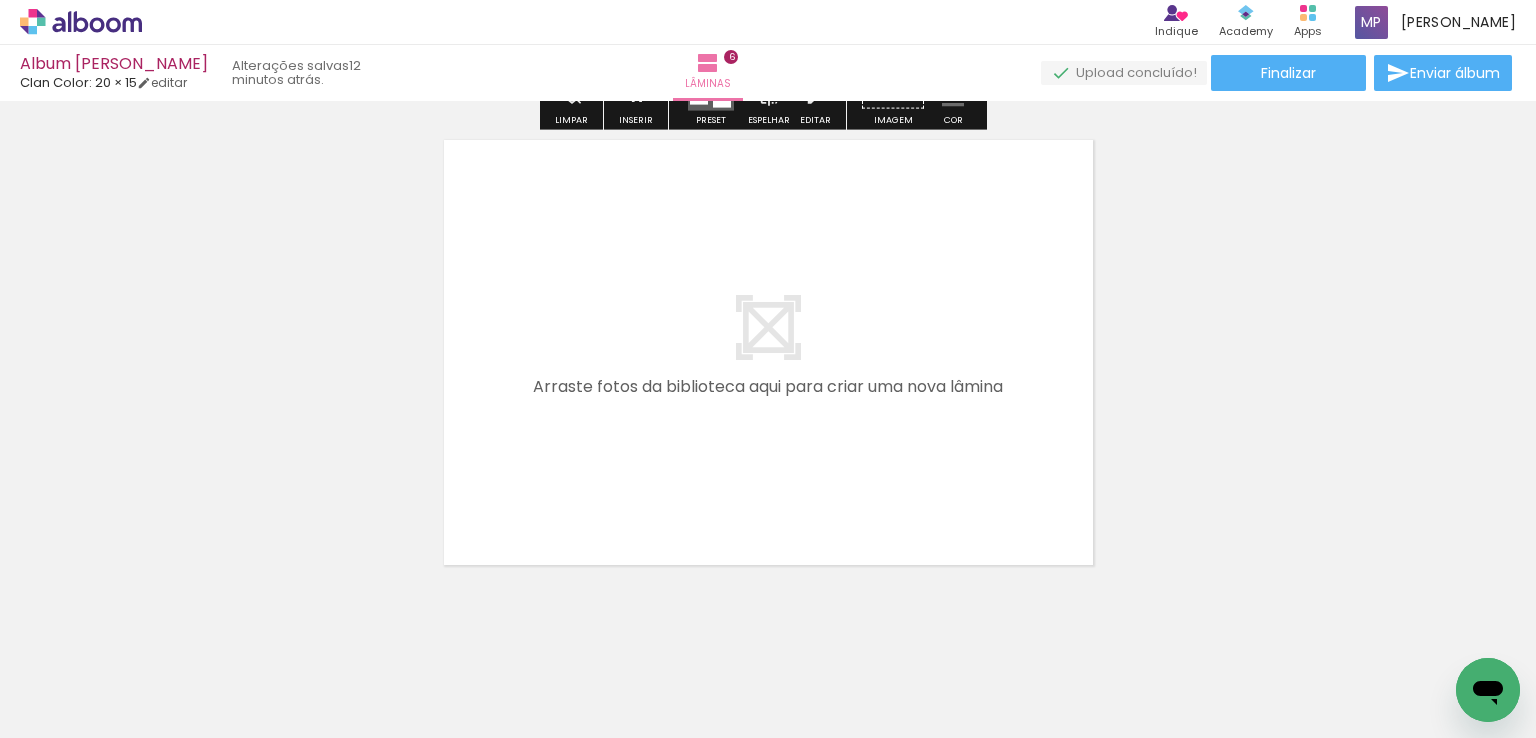 scroll, scrollTop: 3045, scrollLeft: 0, axis: vertical 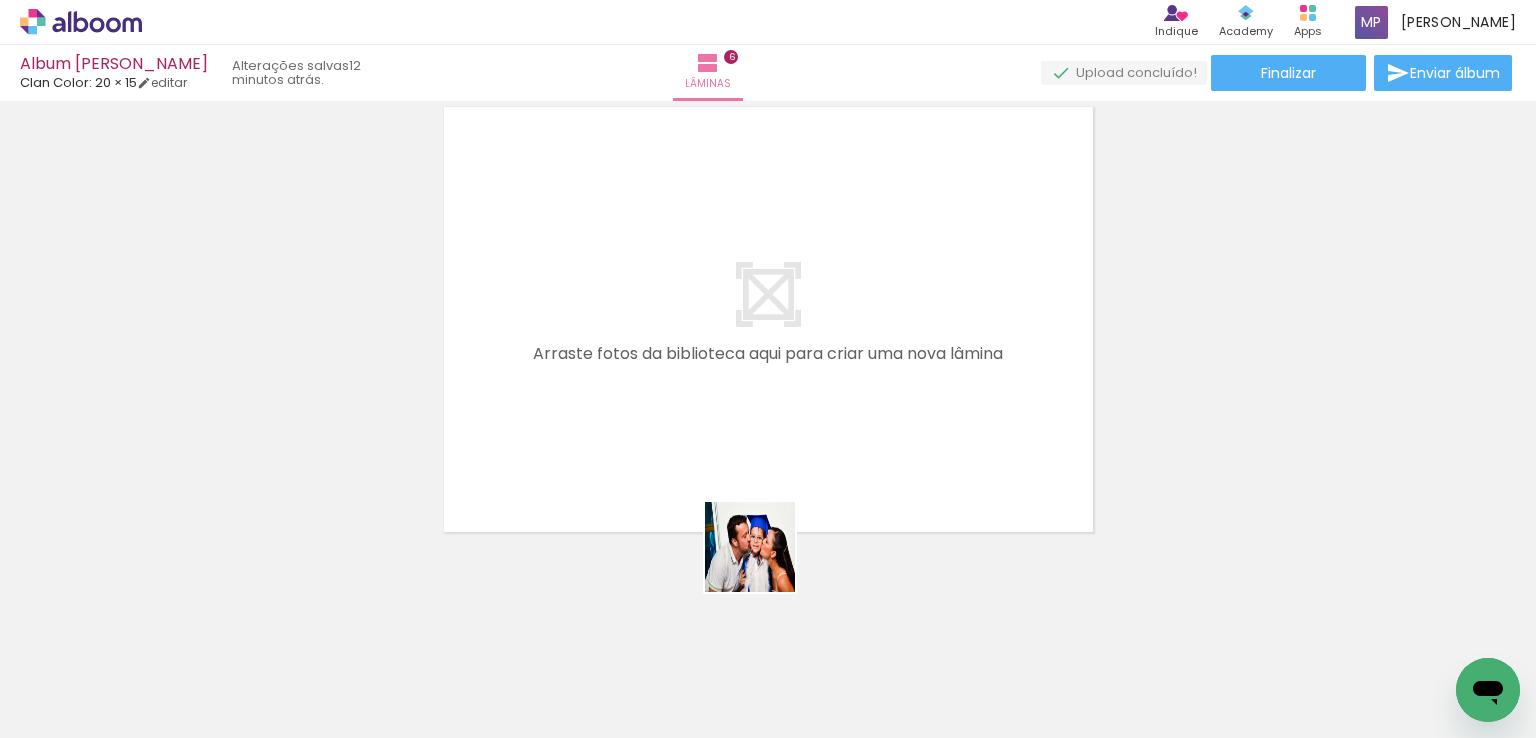 drag, startPoint x: 770, startPoint y: 671, endPoint x: 654, endPoint y: 609, distance: 131.52946 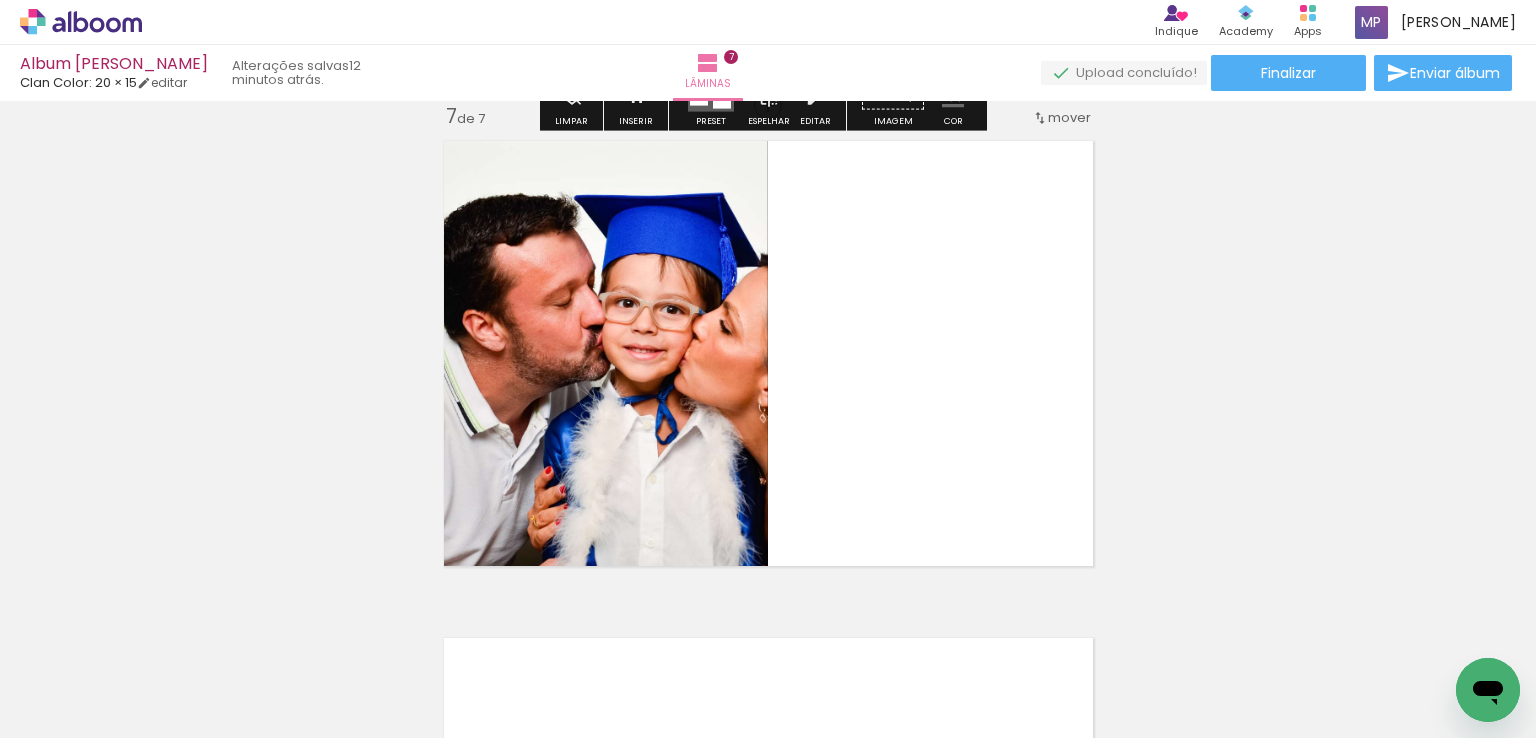 scroll, scrollTop: 3008, scrollLeft: 0, axis: vertical 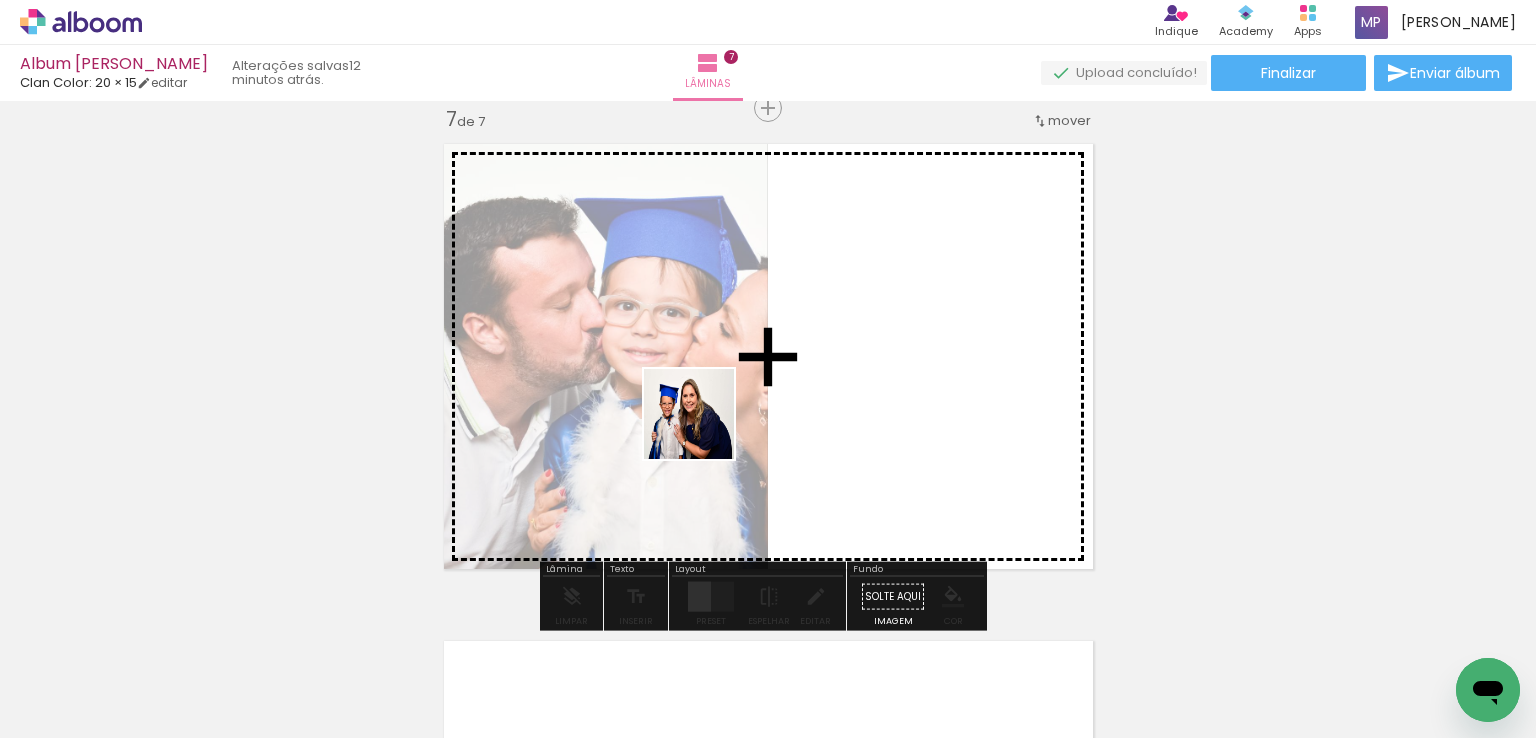 drag, startPoint x: 638, startPoint y: 662, endPoint x: 542, endPoint y: 633, distance: 100.28459 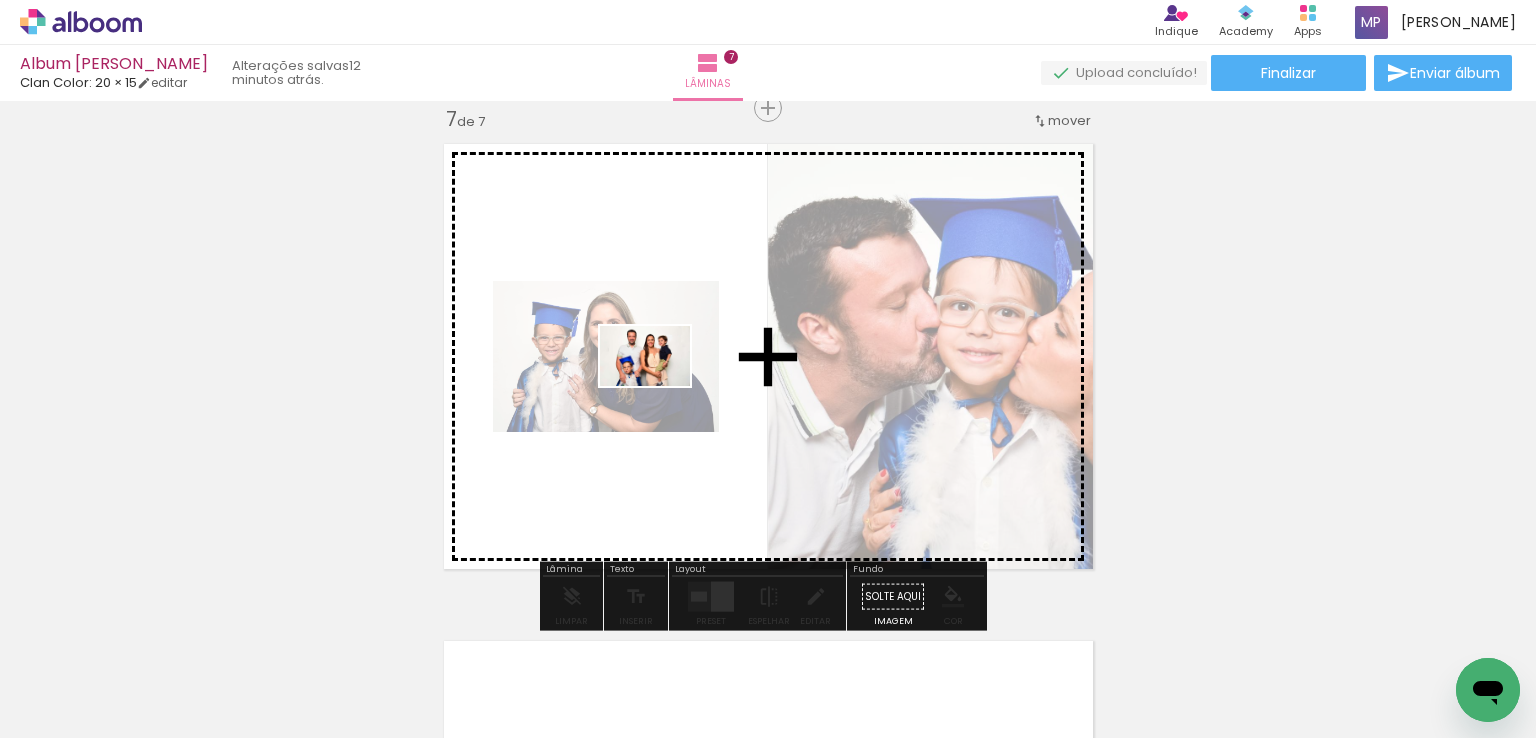 drag, startPoint x: 548, startPoint y: 663, endPoint x: 660, endPoint y: 386, distance: 298.7859 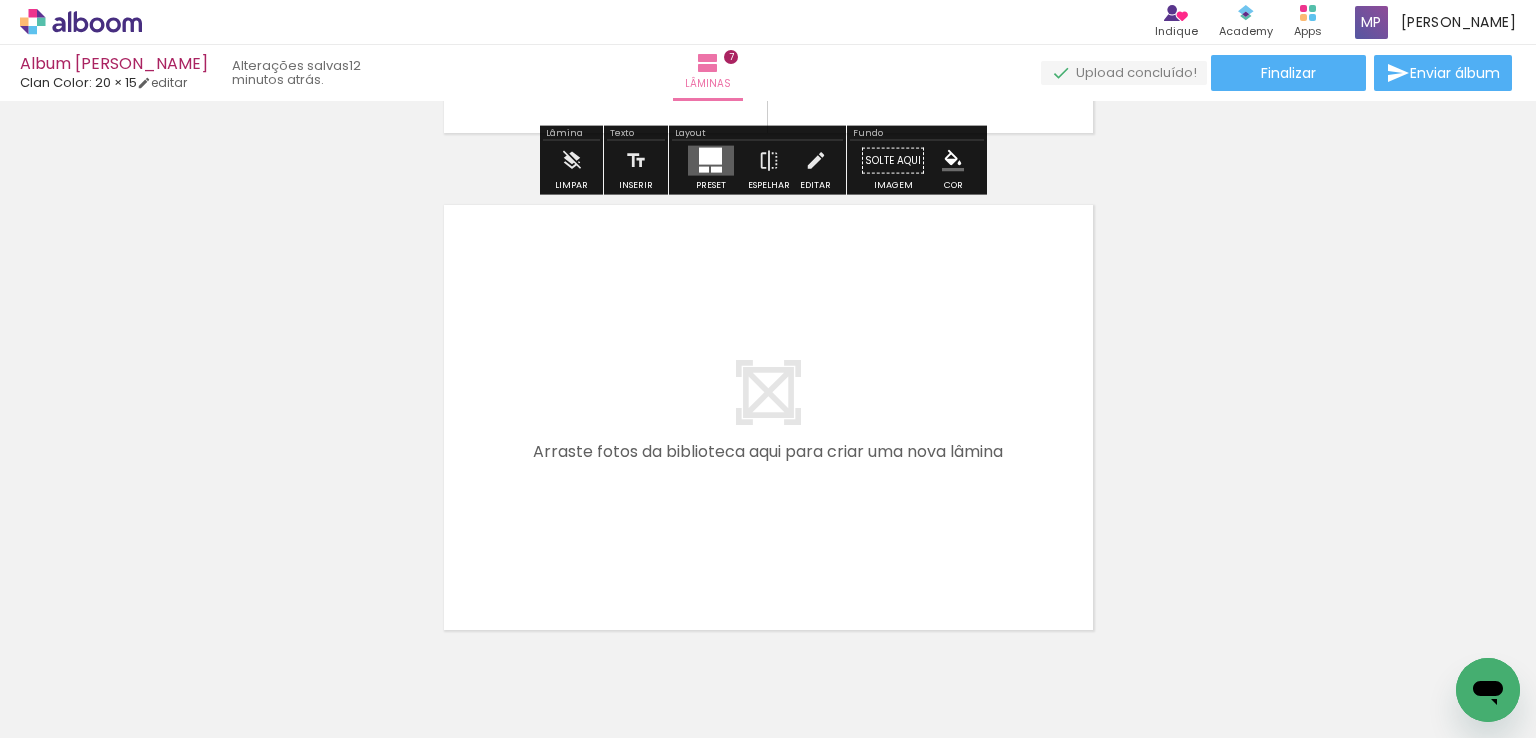 scroll, scrollTop: 3508, scrollLeft: 0, axis: vertical 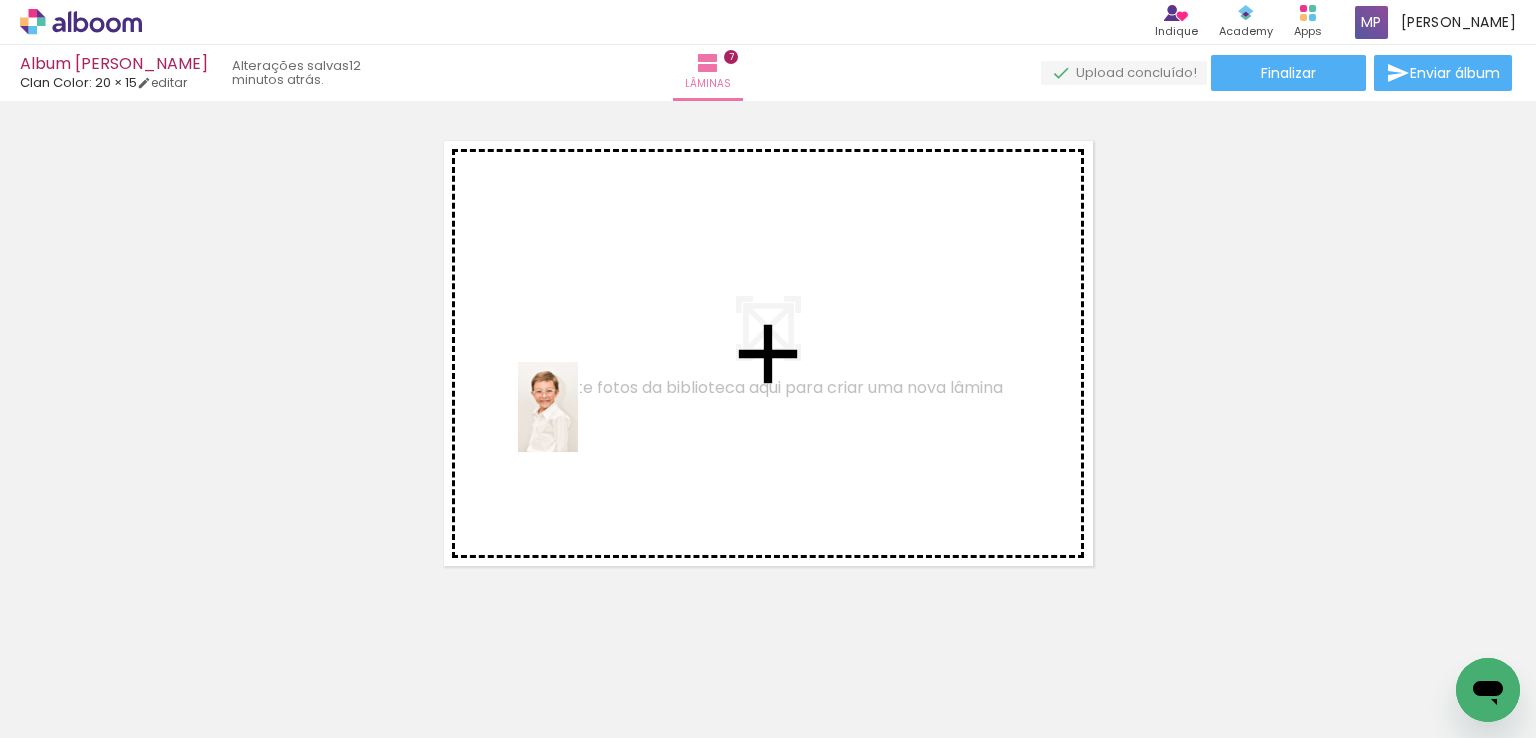 drag, startPoint x: 384, startPoint y: 667, endPoint x: 610, endPoint y: 530, distance: 264.28204 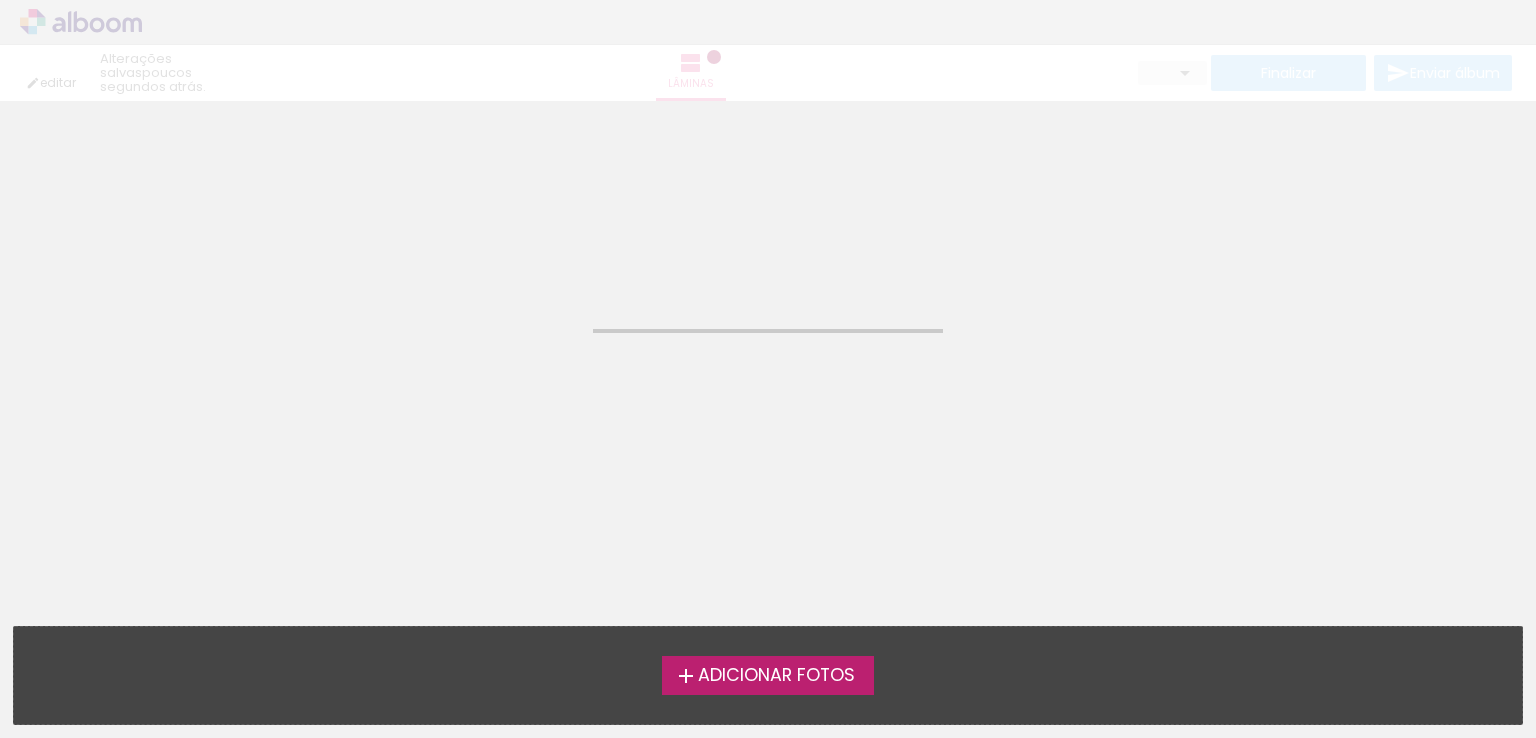 scroll, scrollTop: 0, scrollLeft: 0, axis: both 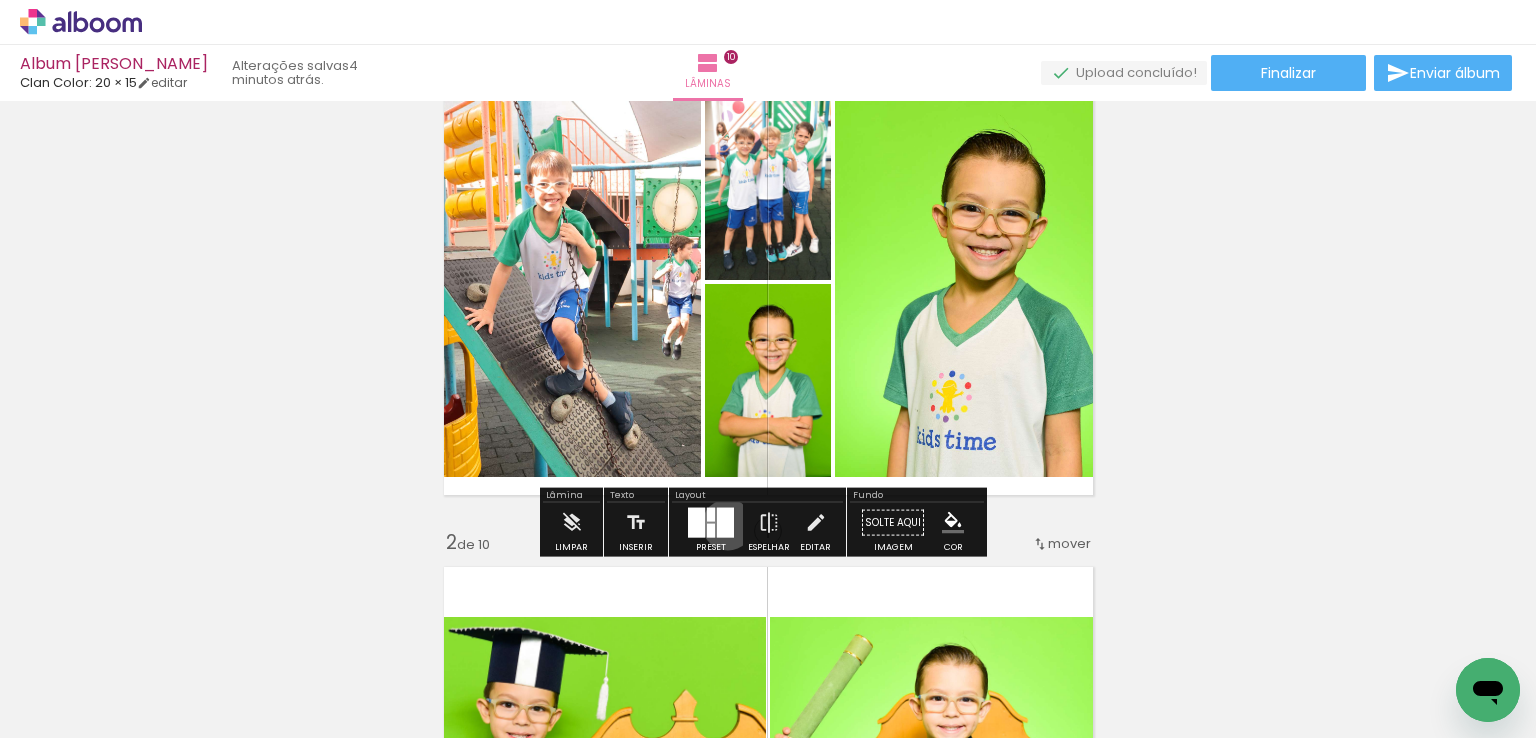 click at bounding box center [725, 523] 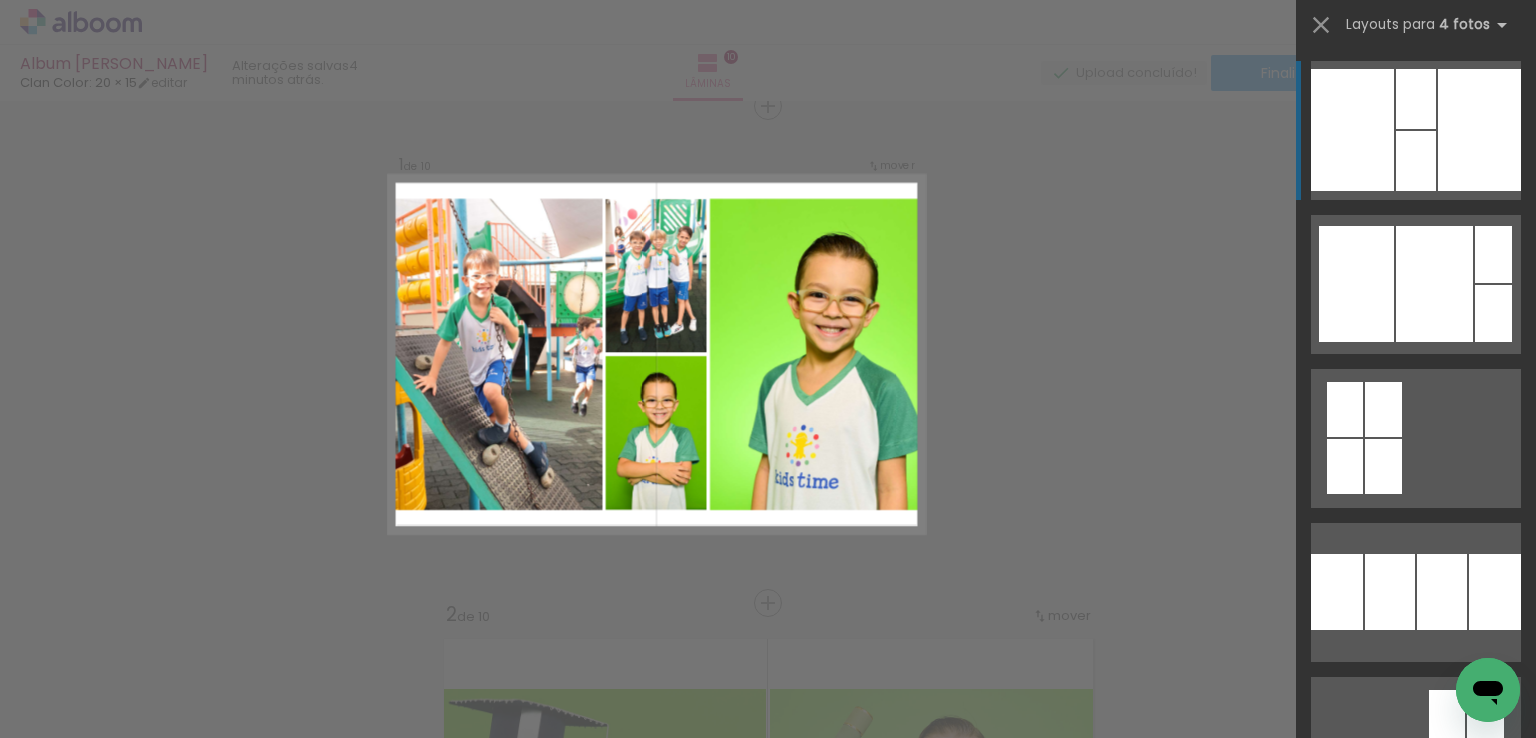 scroll, scrollTop: 25, scrollLeft: 0, axis: vertical 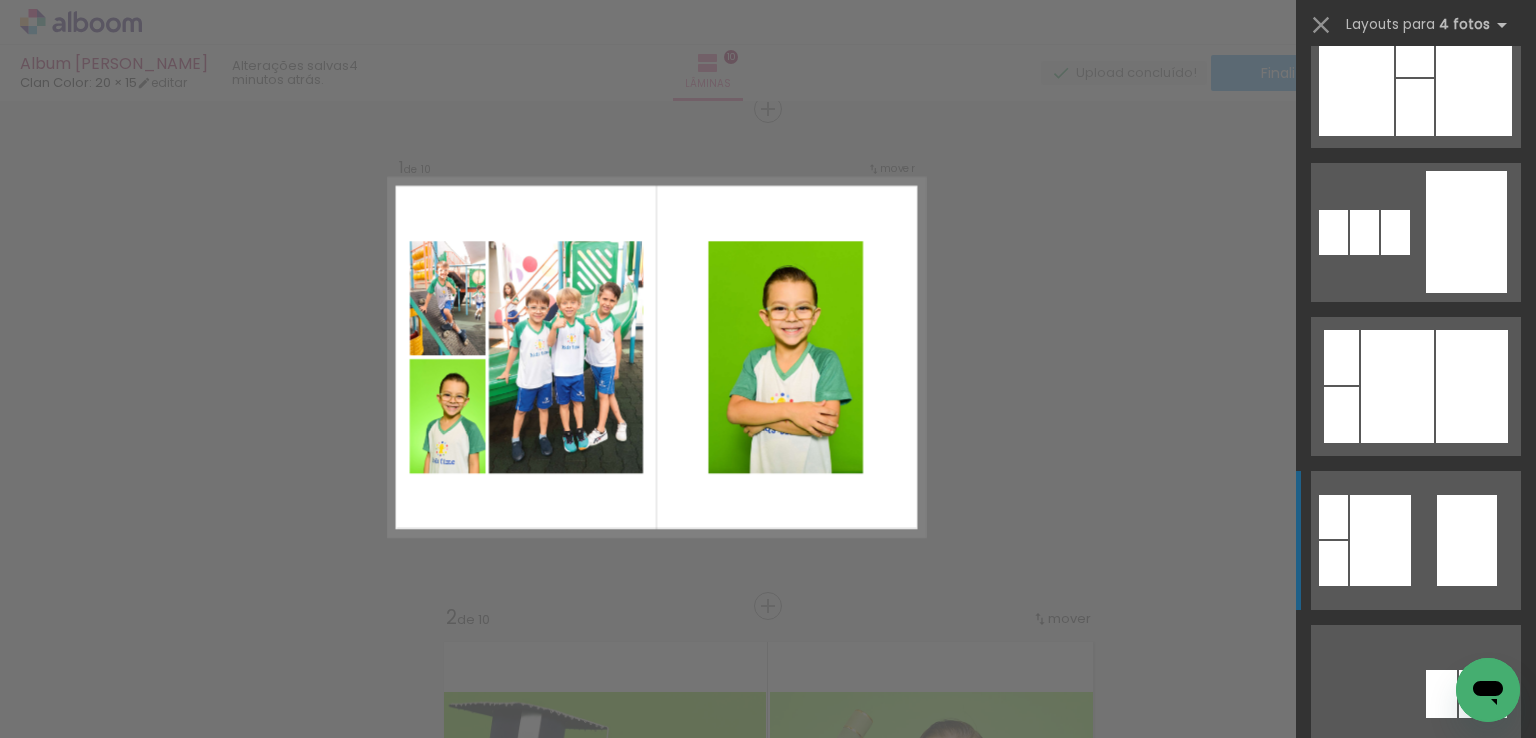 click at bounding box center (1416, -11801) 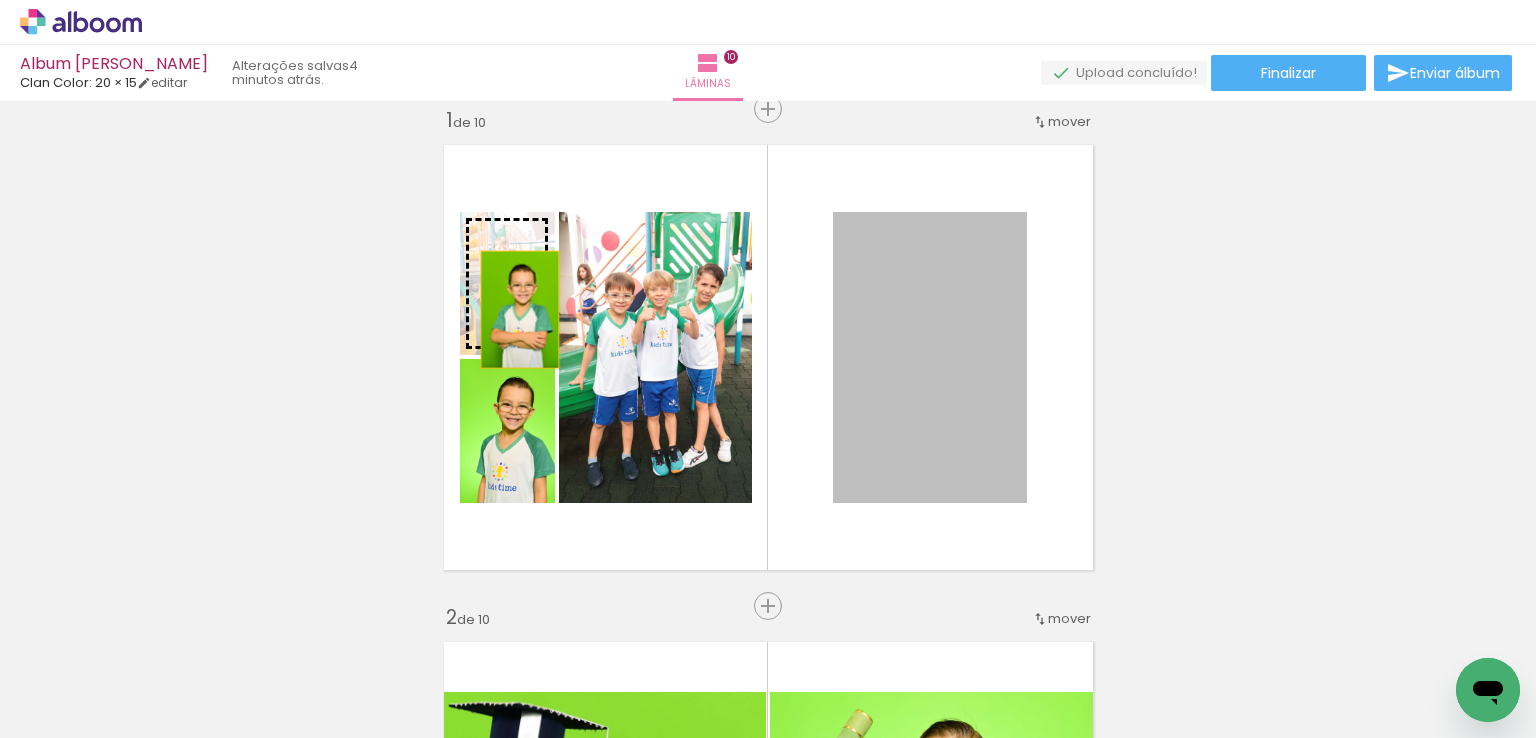 drag, startPoint x: 980, startPoint y: 391, endPoint x: 512, endPoint y: 309, distance: 475.12946 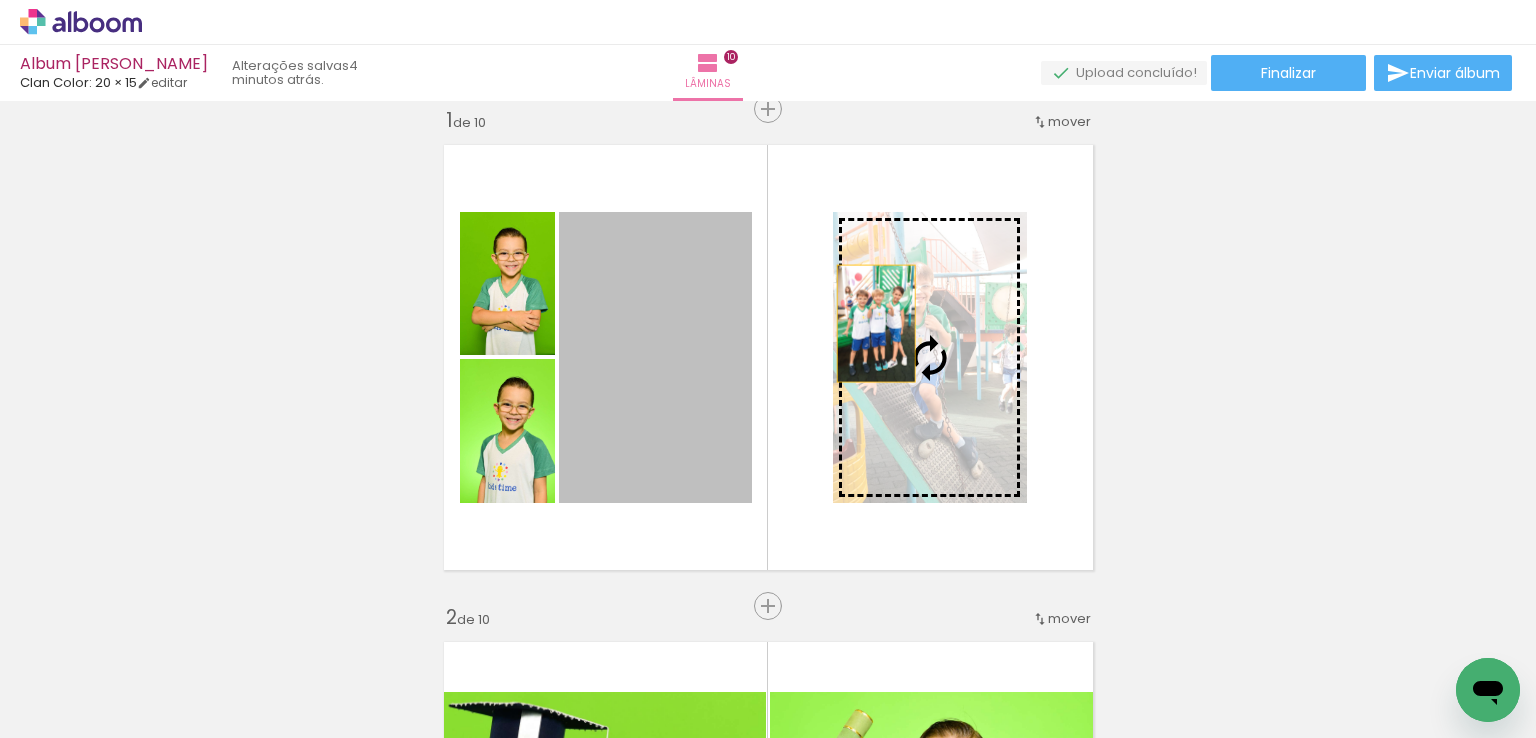 drag, startPoint x: 599, startPoint y: 326, endPoint x: 868, endPoint y: 323, distance: 269.01672 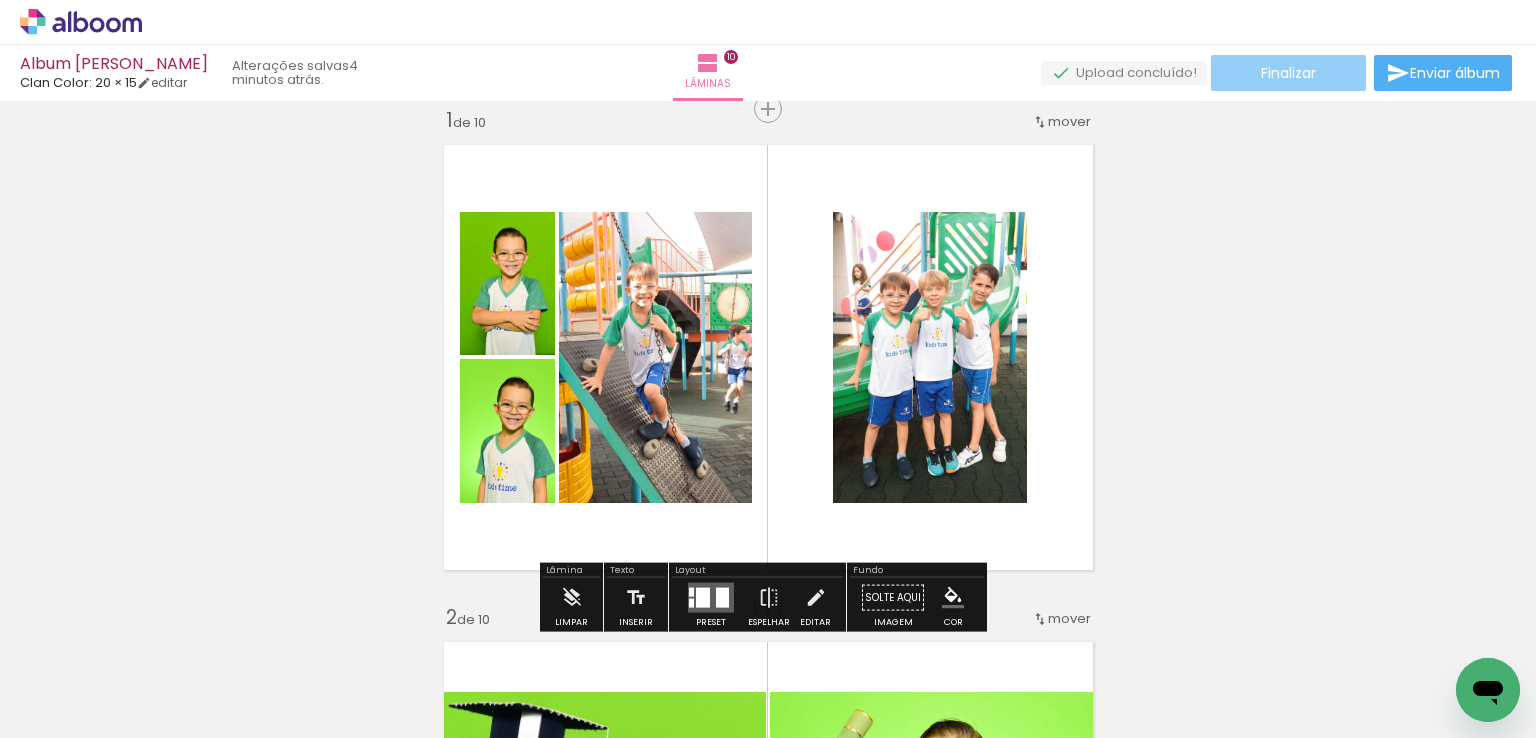 click on "Finalizar" 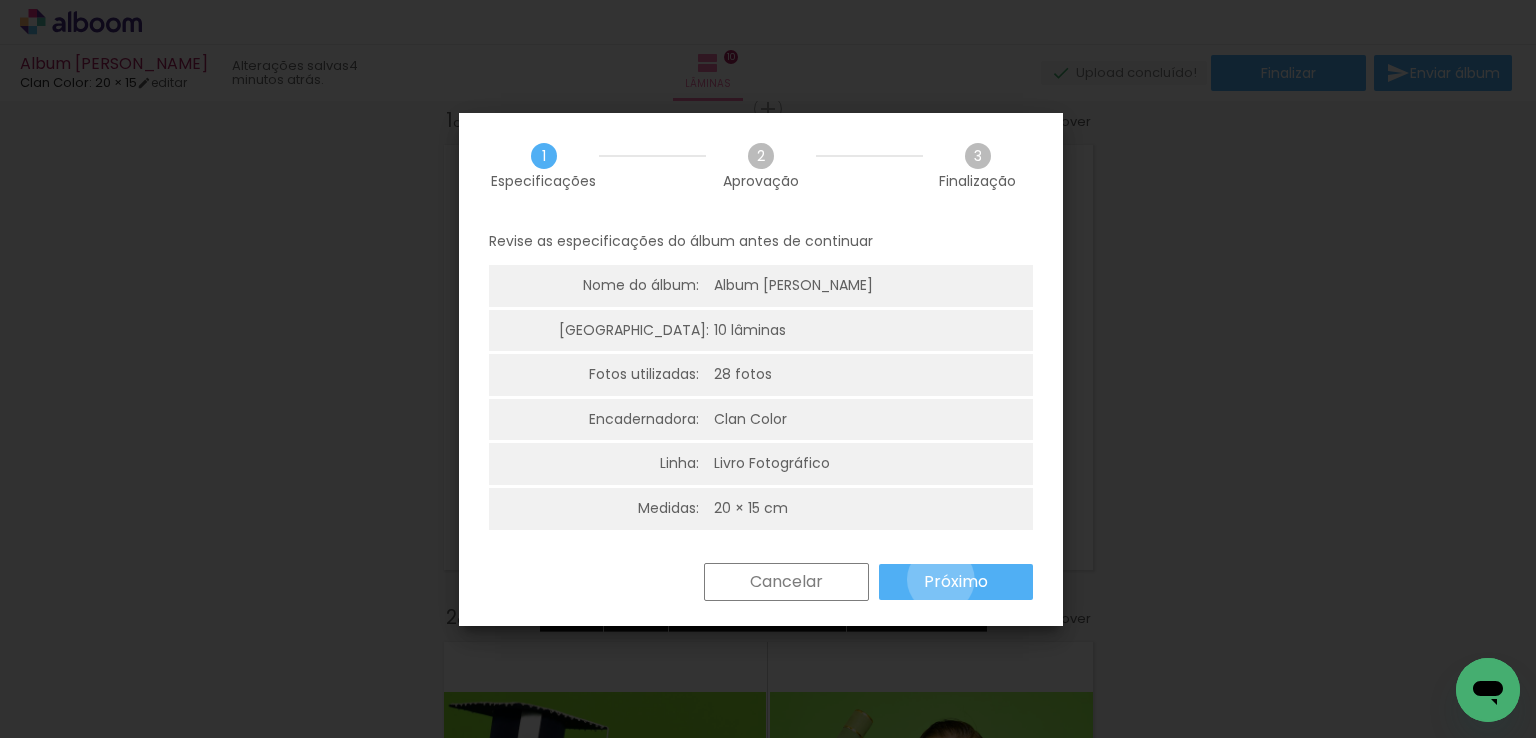 click on "Próximo" at bounding box center (0, 0) 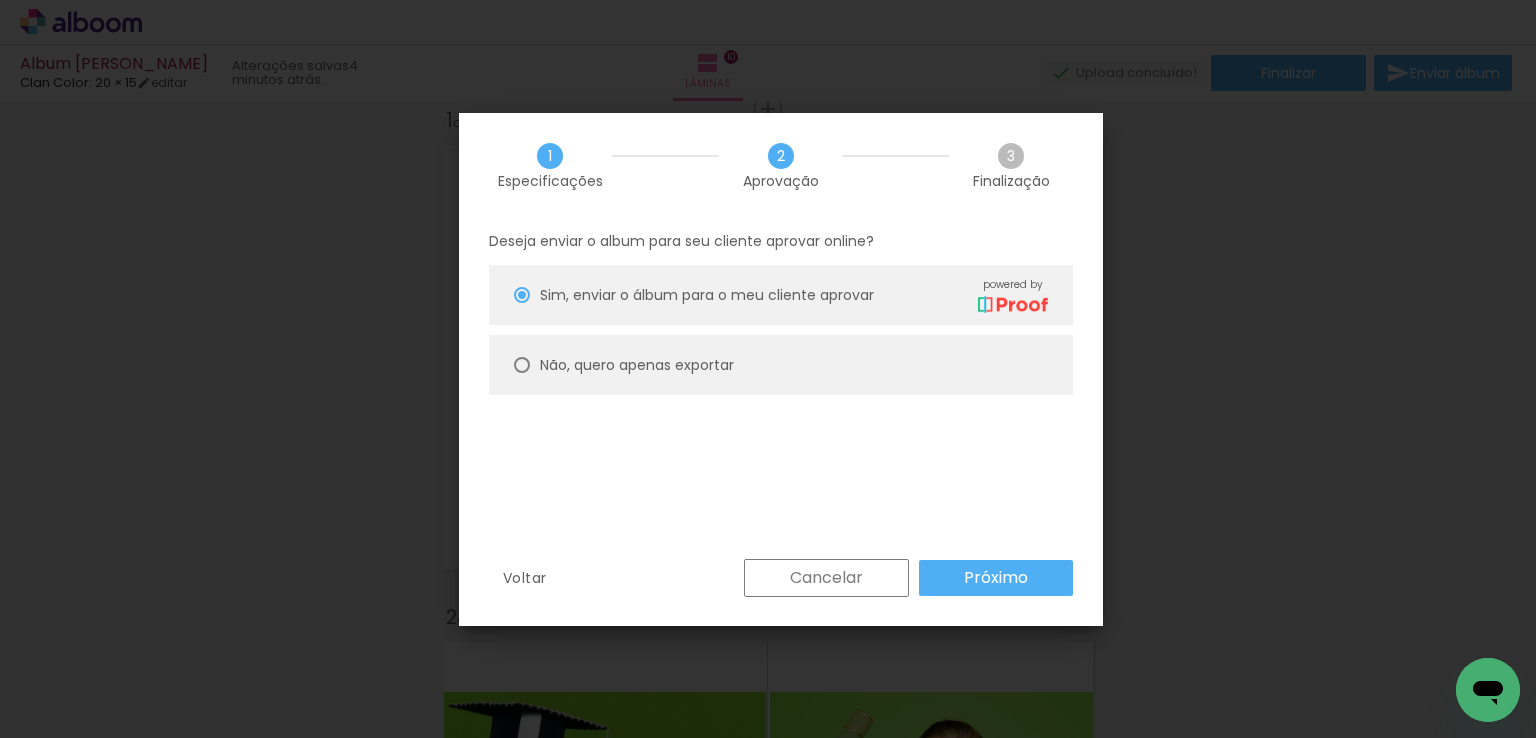 click on "Não, quero apenas exportar" at bounding box center [781, 365] 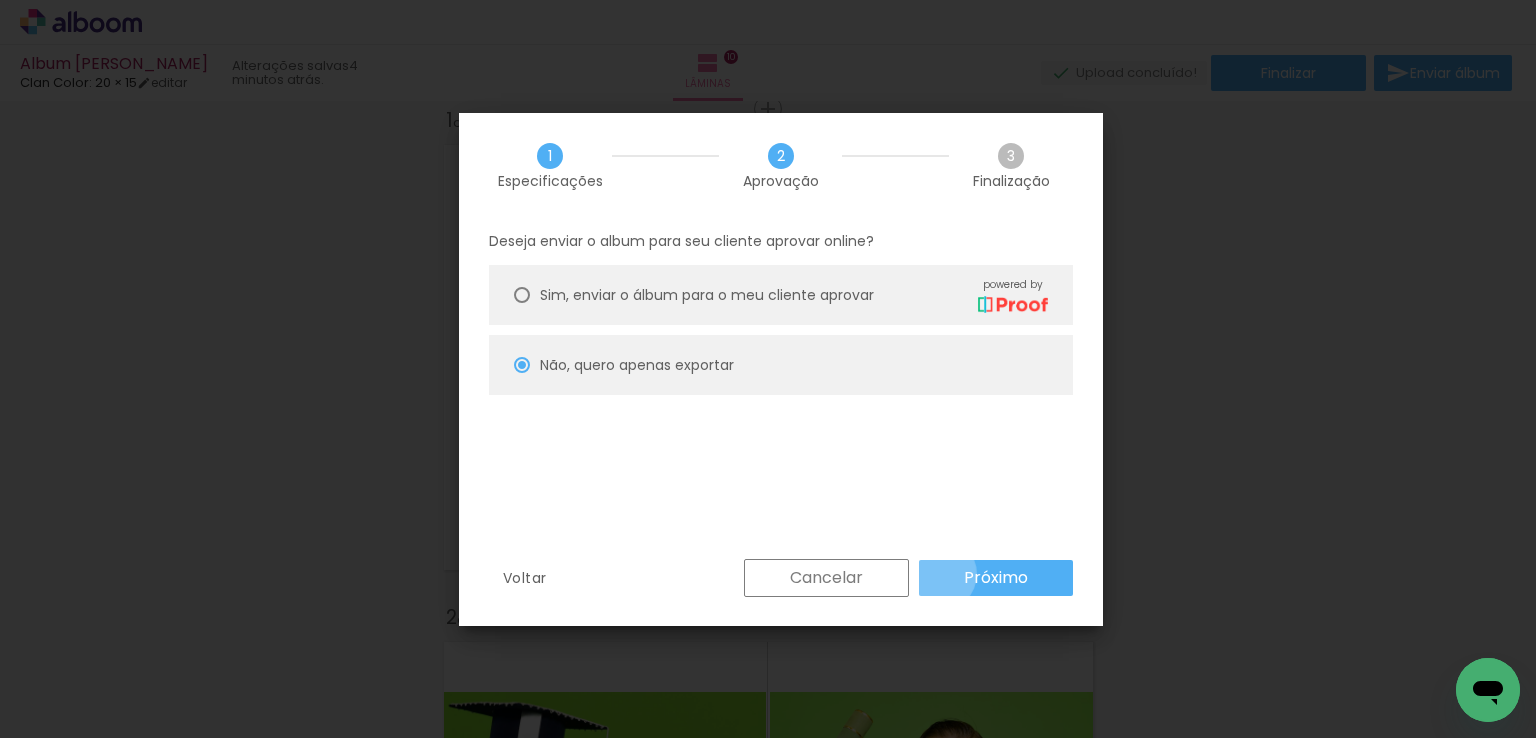 click on "Próximo" at bounding box center [996, 578] 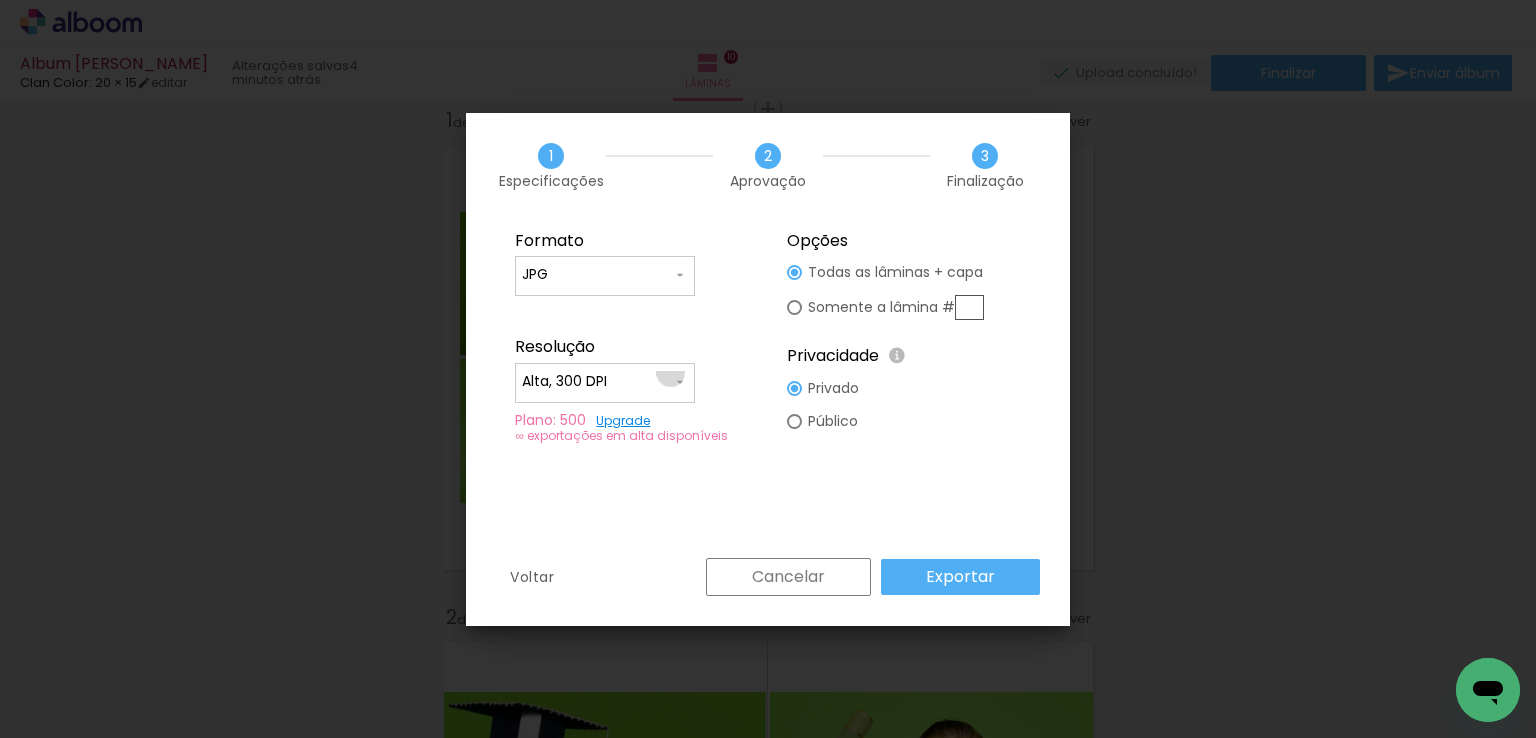click on "Alta, 300 DPI" at bounding box center [597, 382] 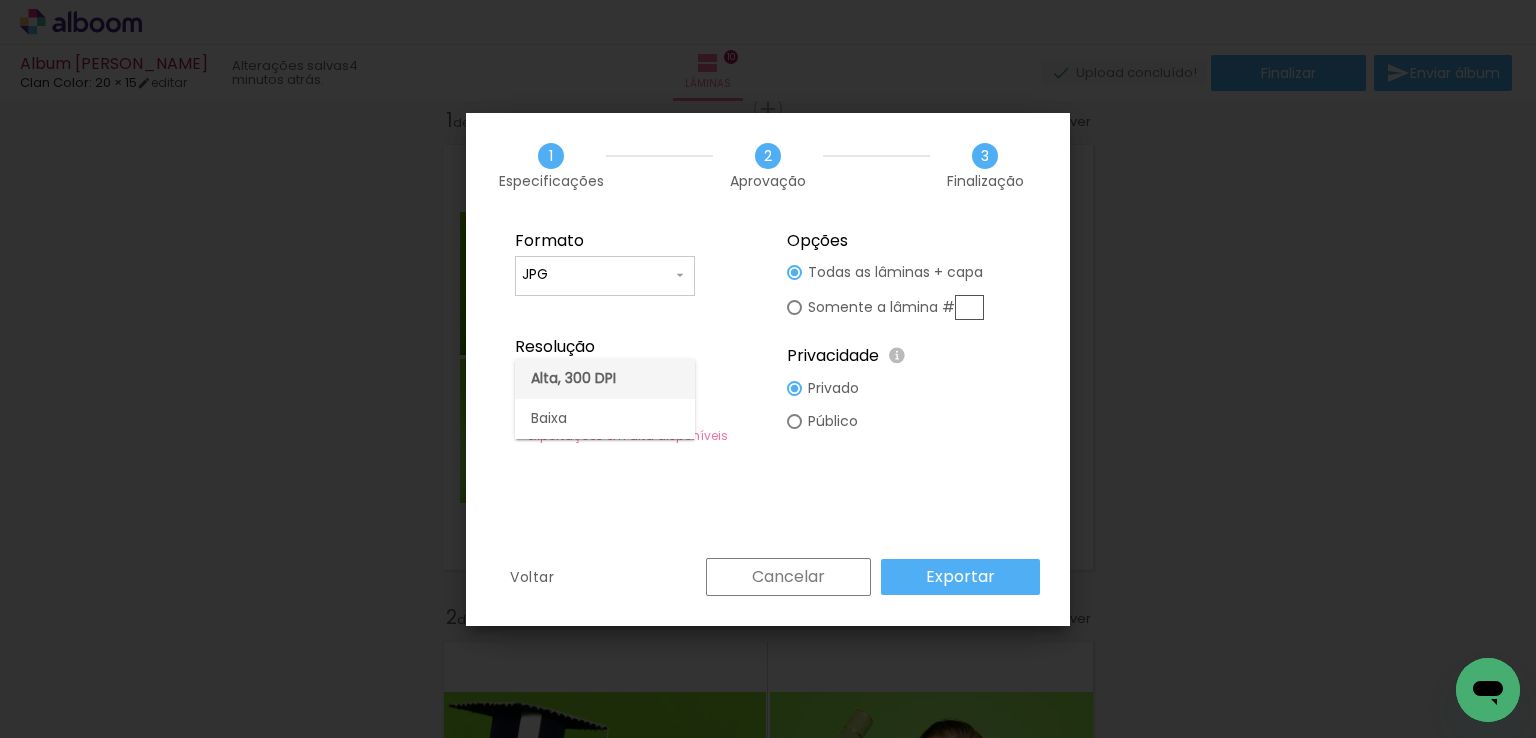 click on "Alta, 300 DPI" at bounding box center (605, 379) 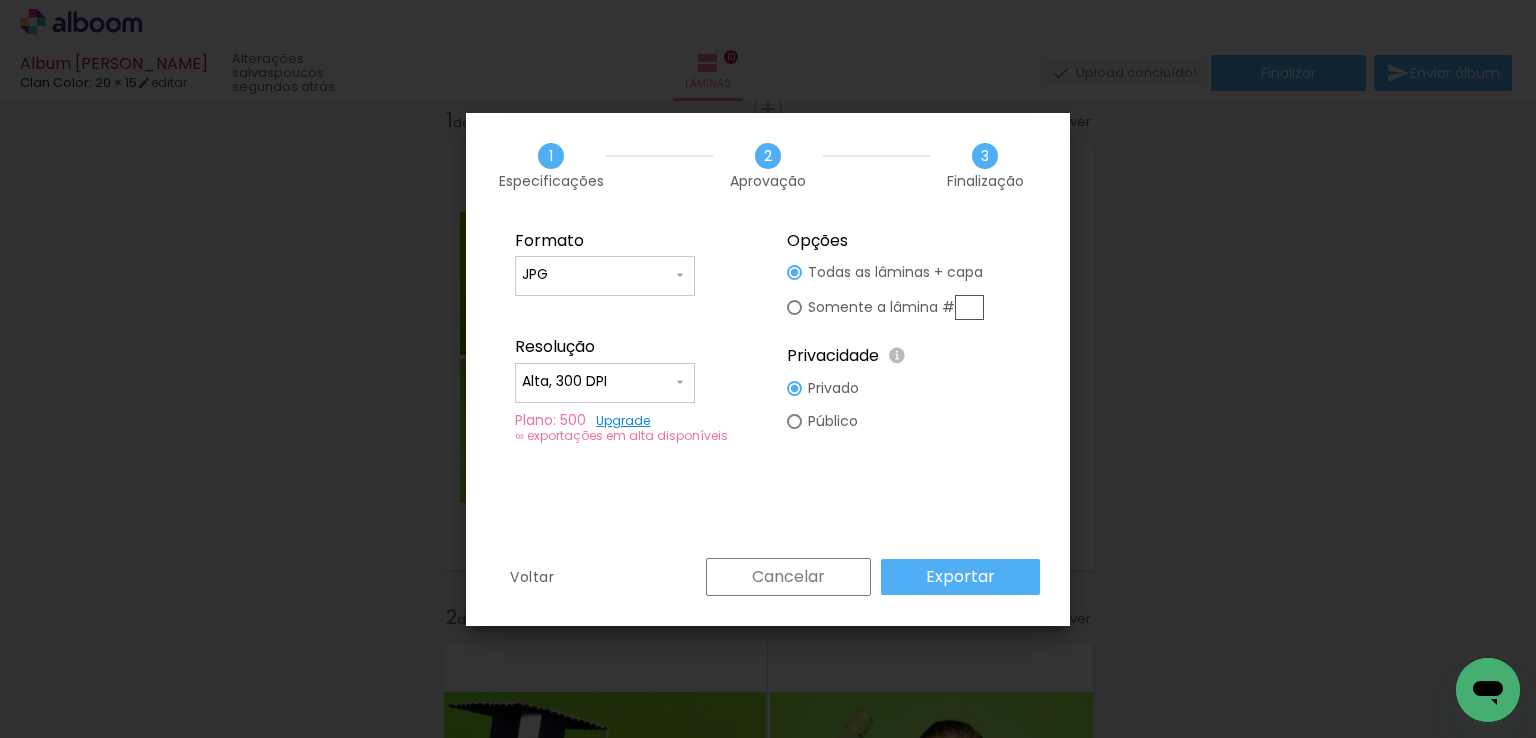 click on "Exportar" at bounding box center [0, 0] 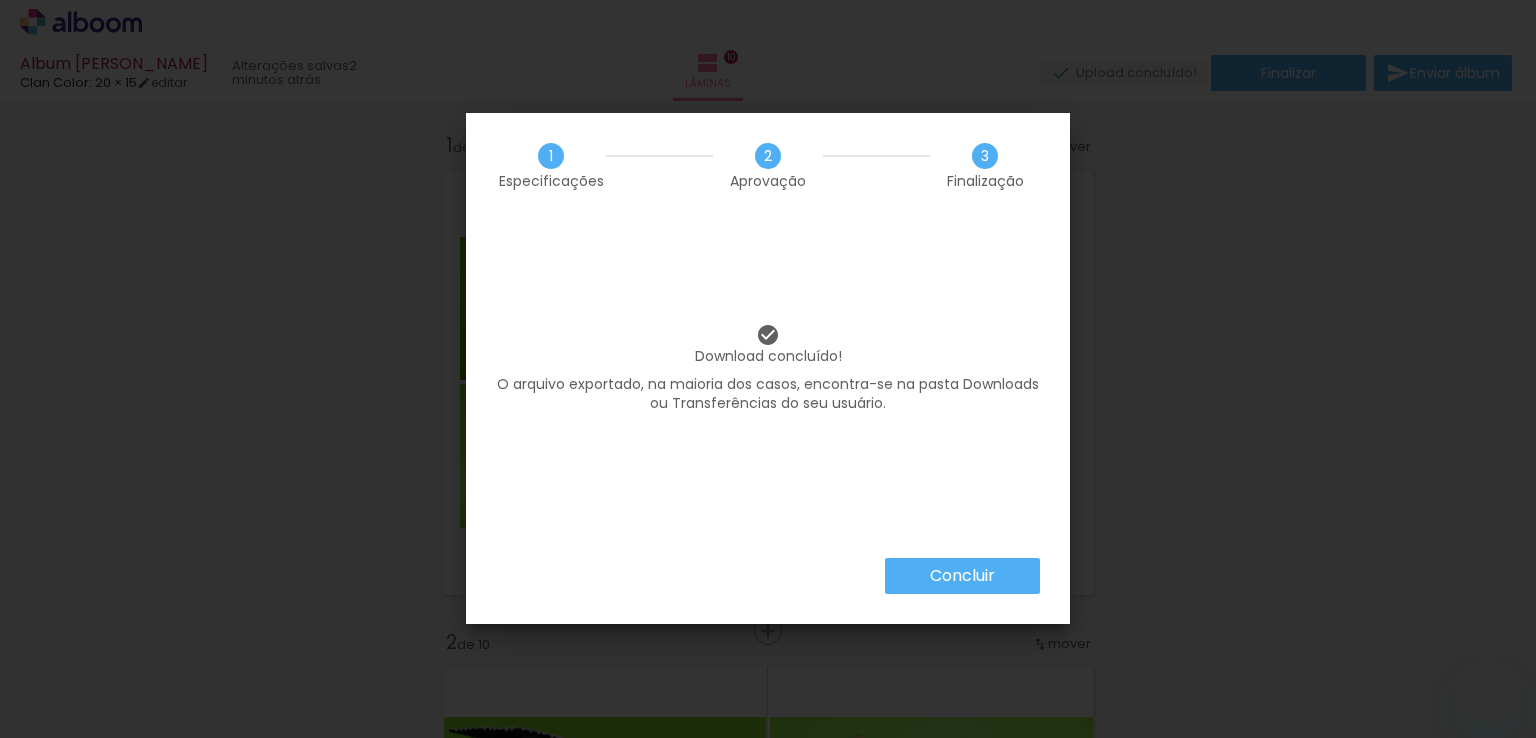 scroll, scrollTop: 0, scrollLeft: 0, axis: both 